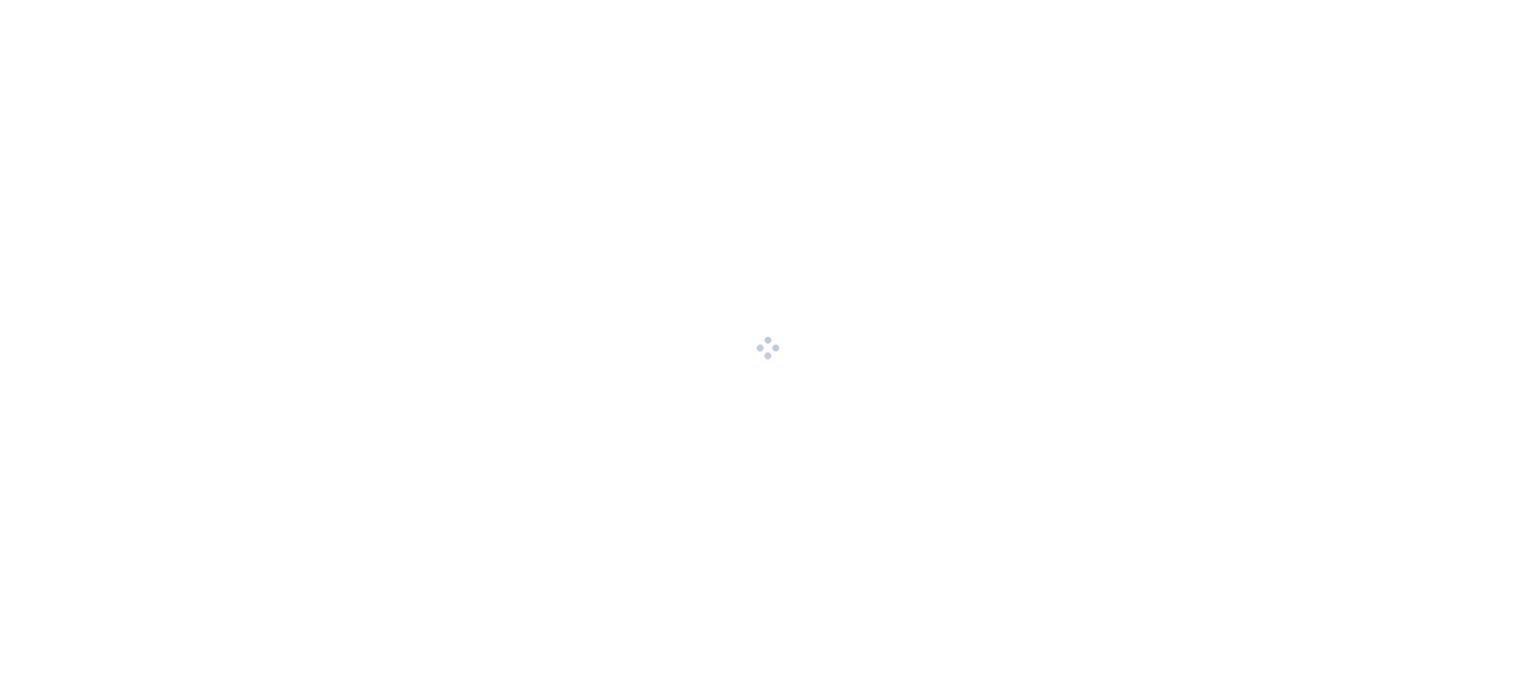 scroll, scrollTop: 0, scrollLeft: 0, axis: both 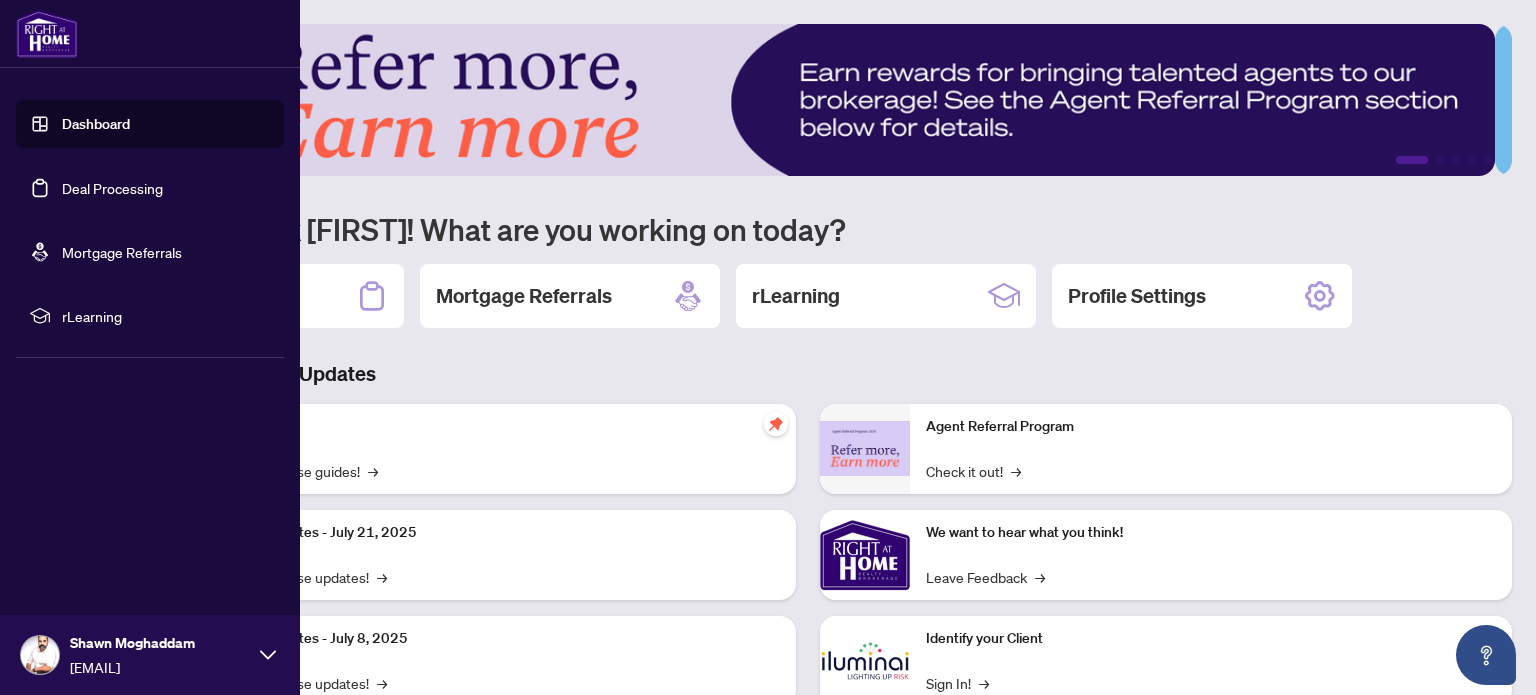 click on "Deal Processing" at bounding box center (112, 188) 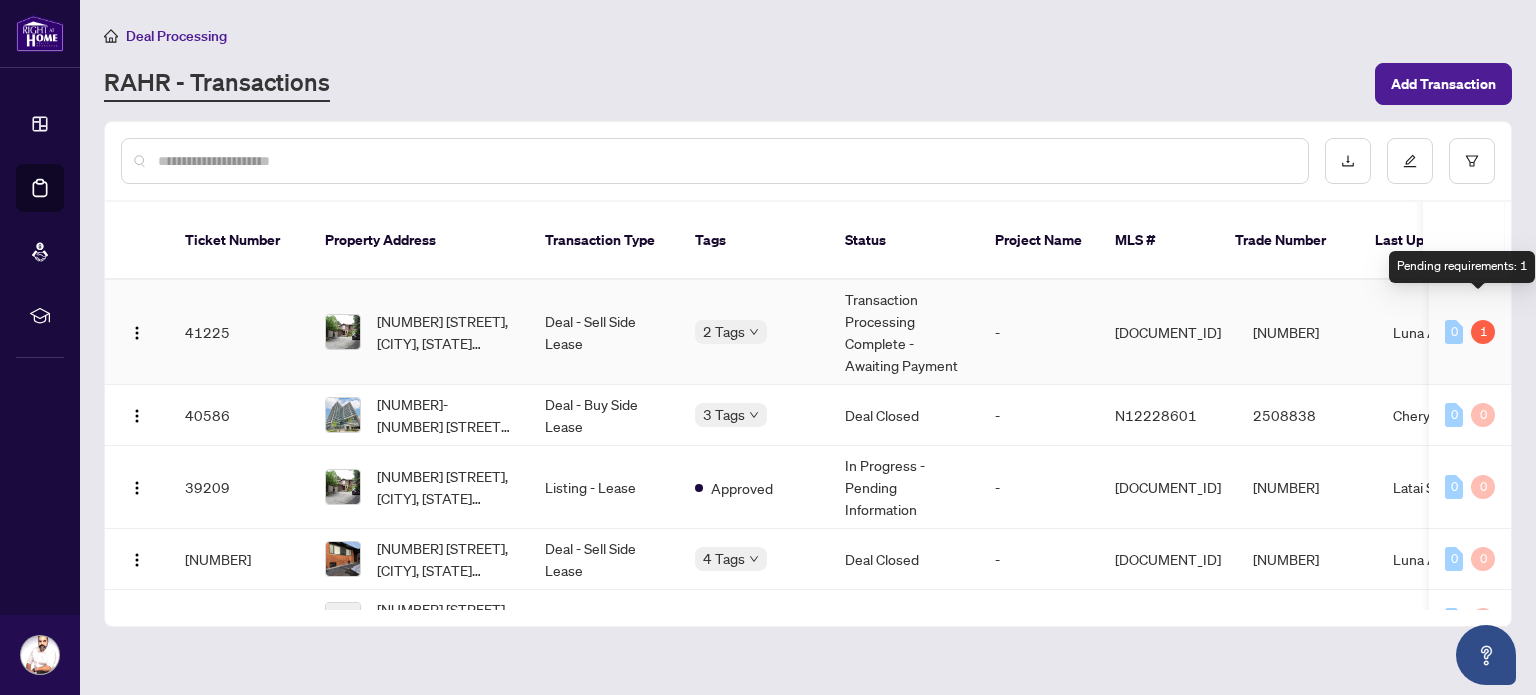 click on "1" at bounding box center [1483, 332] 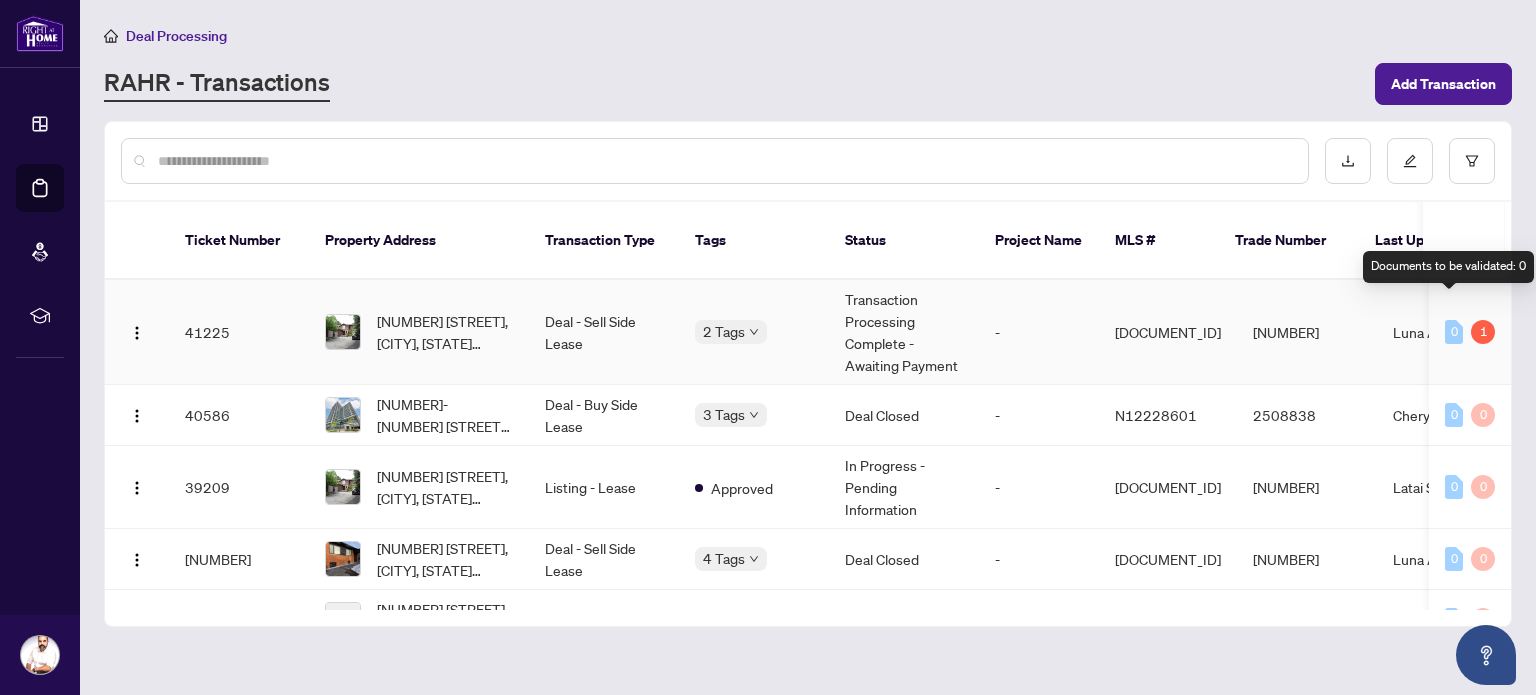 click on "0" at bounding box center (1454, 332) 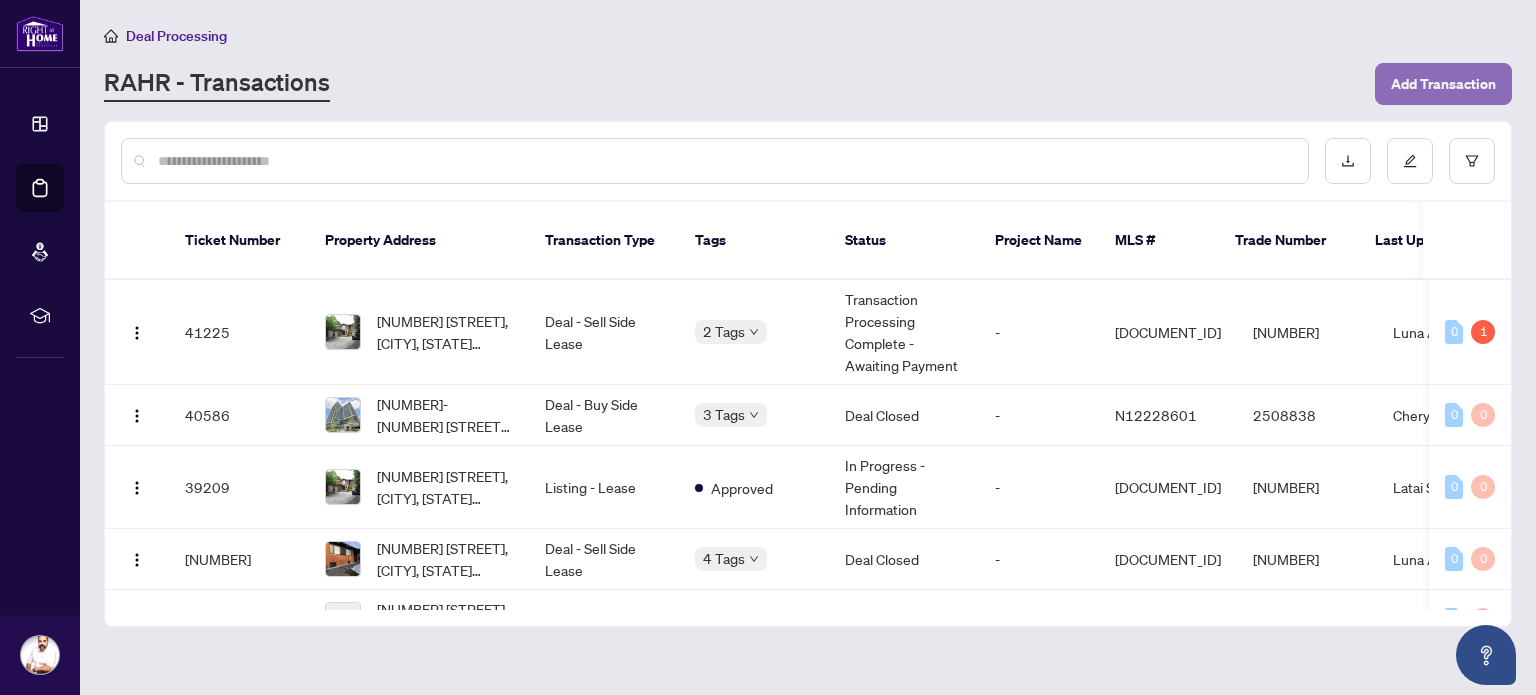 click on "Add Transaction" at bounding box center (1443, 84) 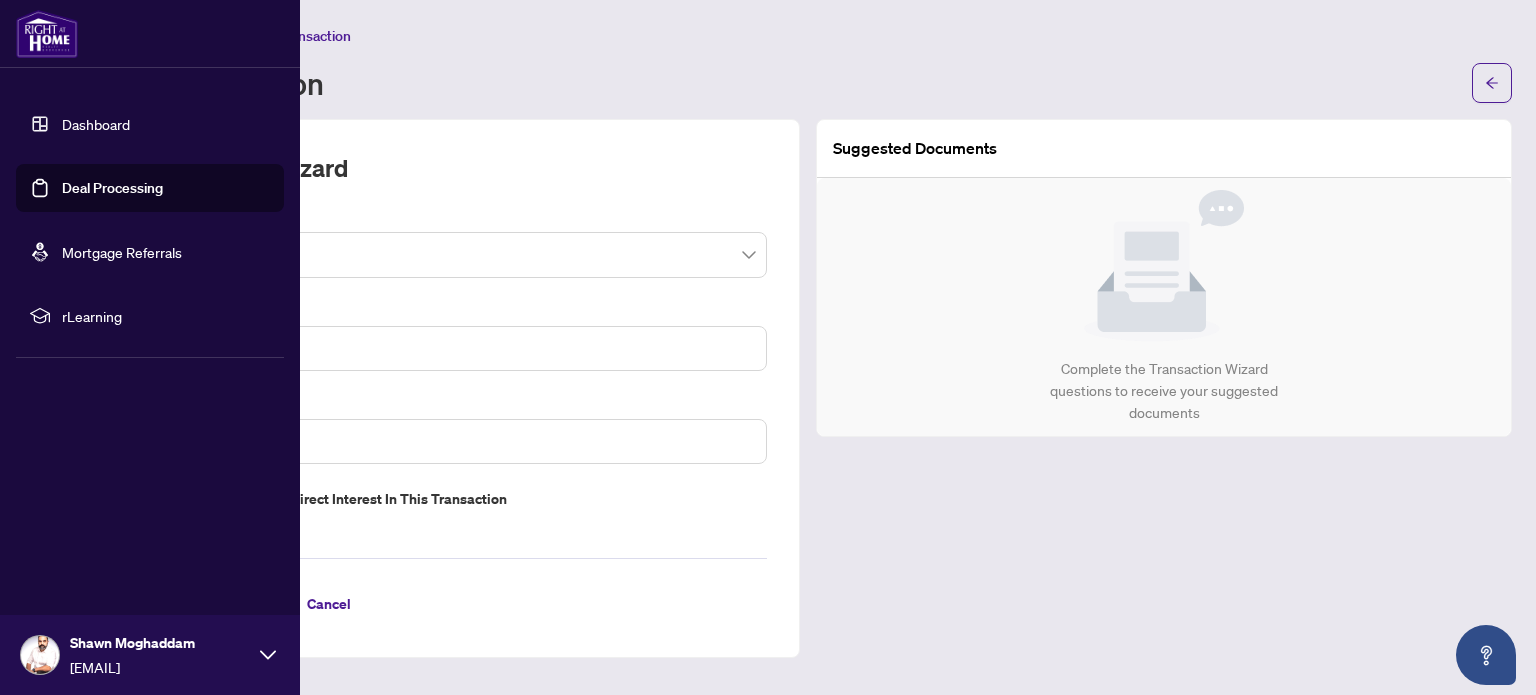 click on "Deal Processing" at bounding box center (112, 188) 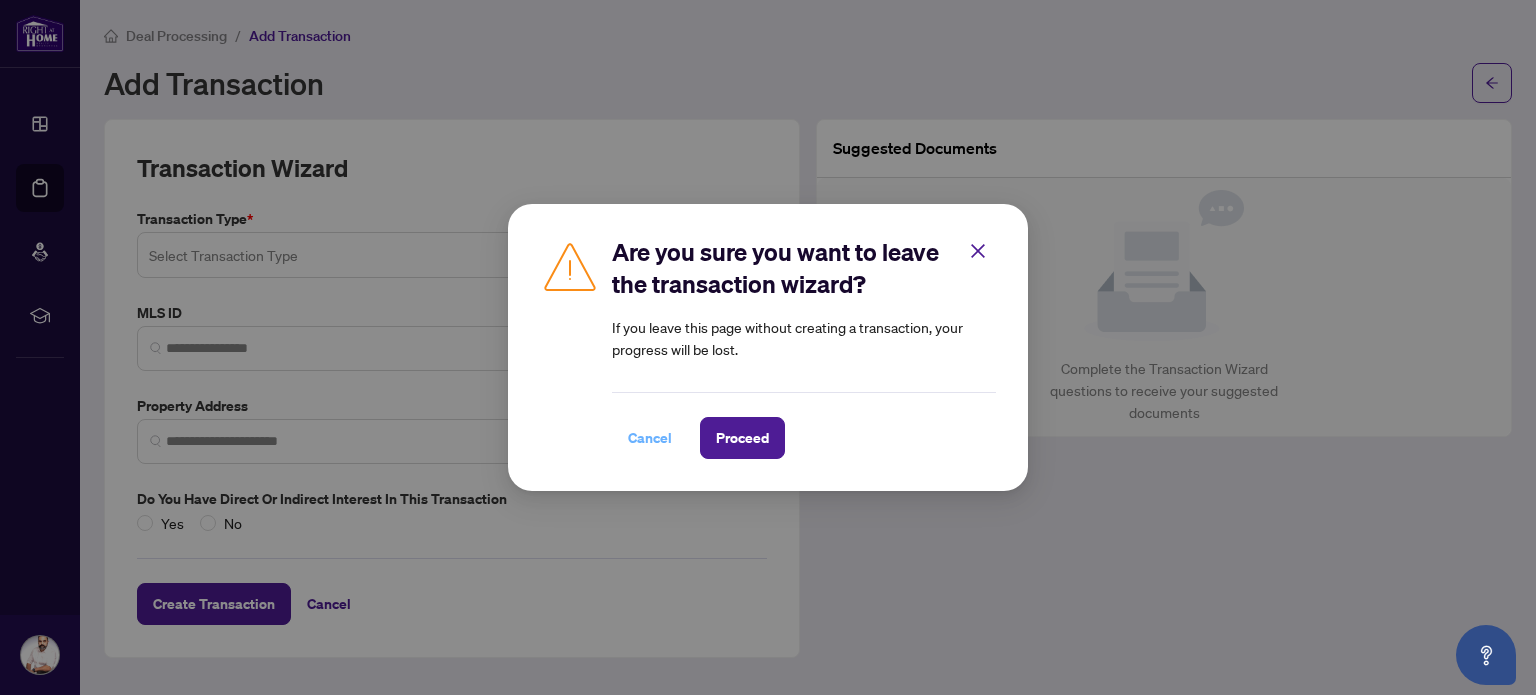click on "Cancel" at bounding box center [650, 438] 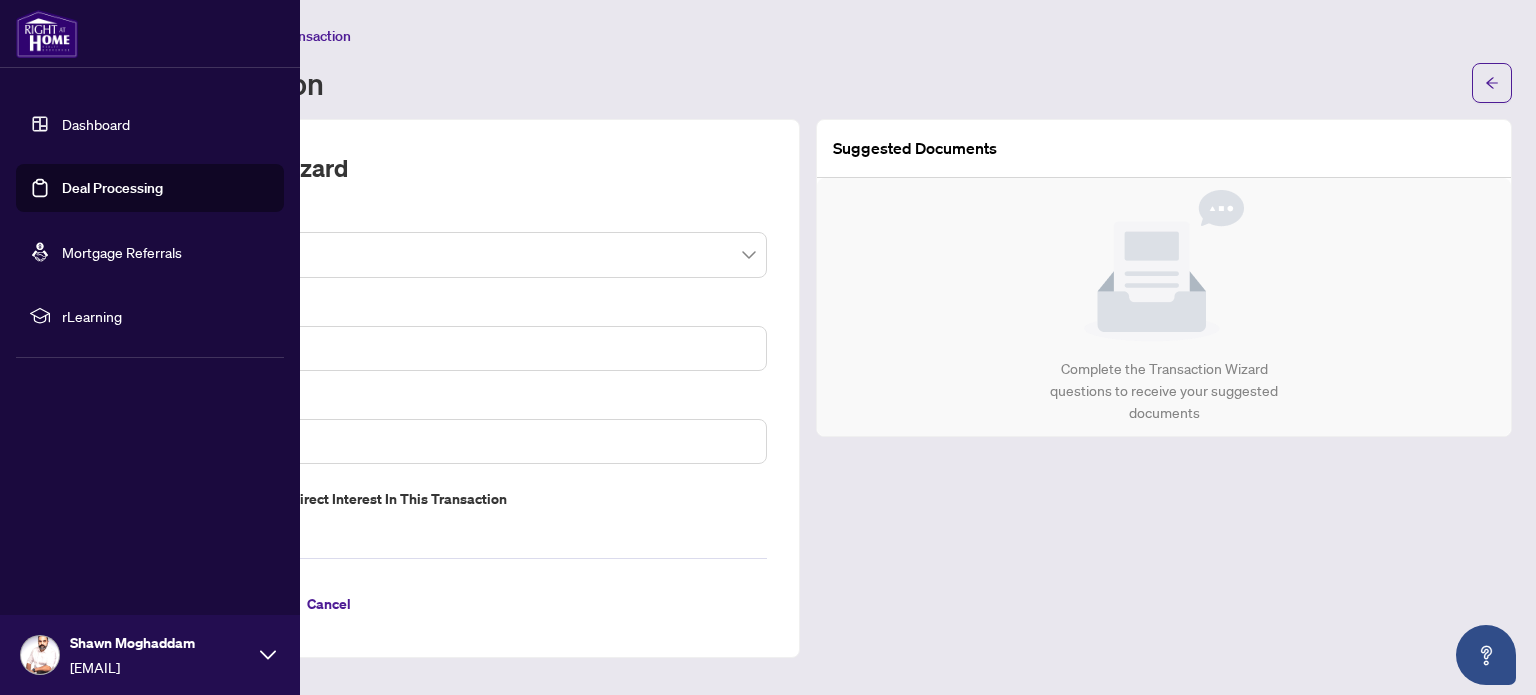click on "Deal Processing" at bounding box center (112, 188) 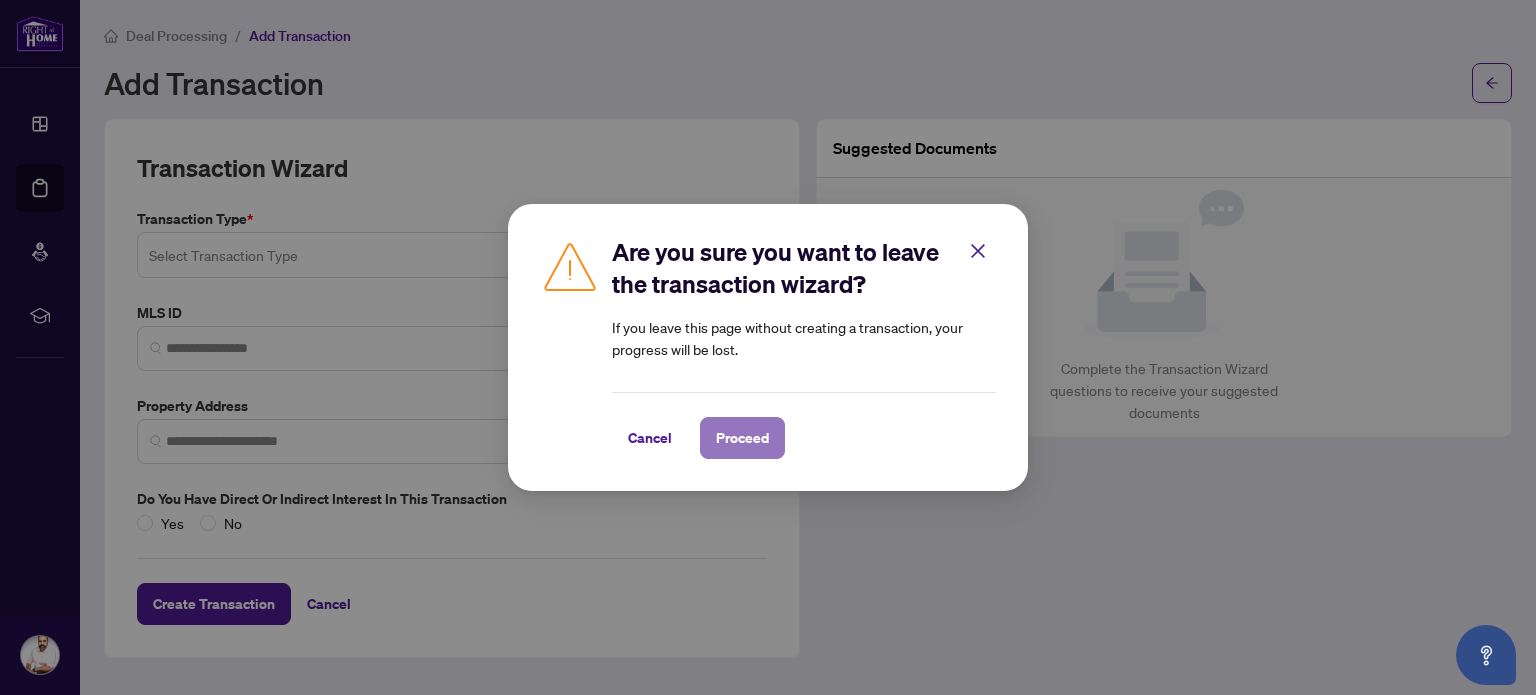 click on "Proceed" at bounding box center (742, 438) 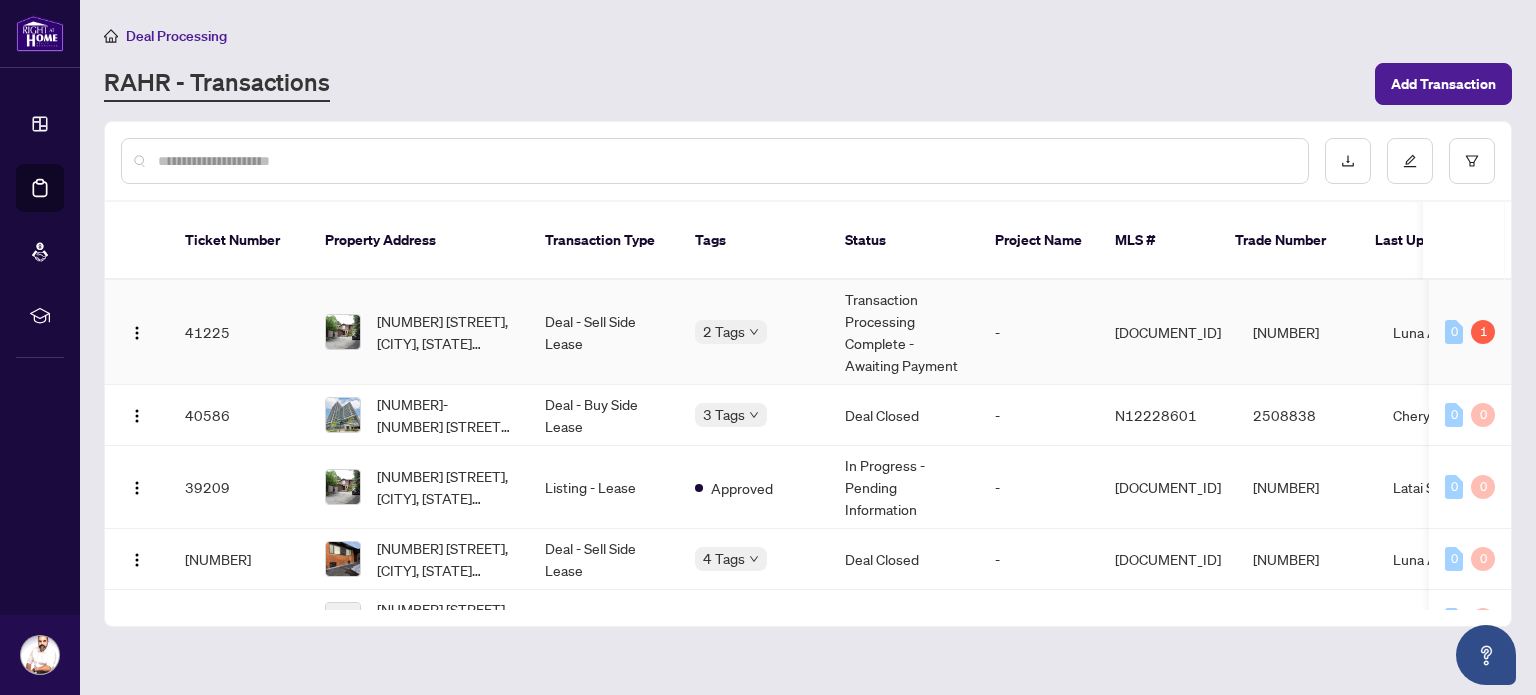 click on "Transaction Processing Complete - Awaiting Payment" at bounding box center [904, 332] 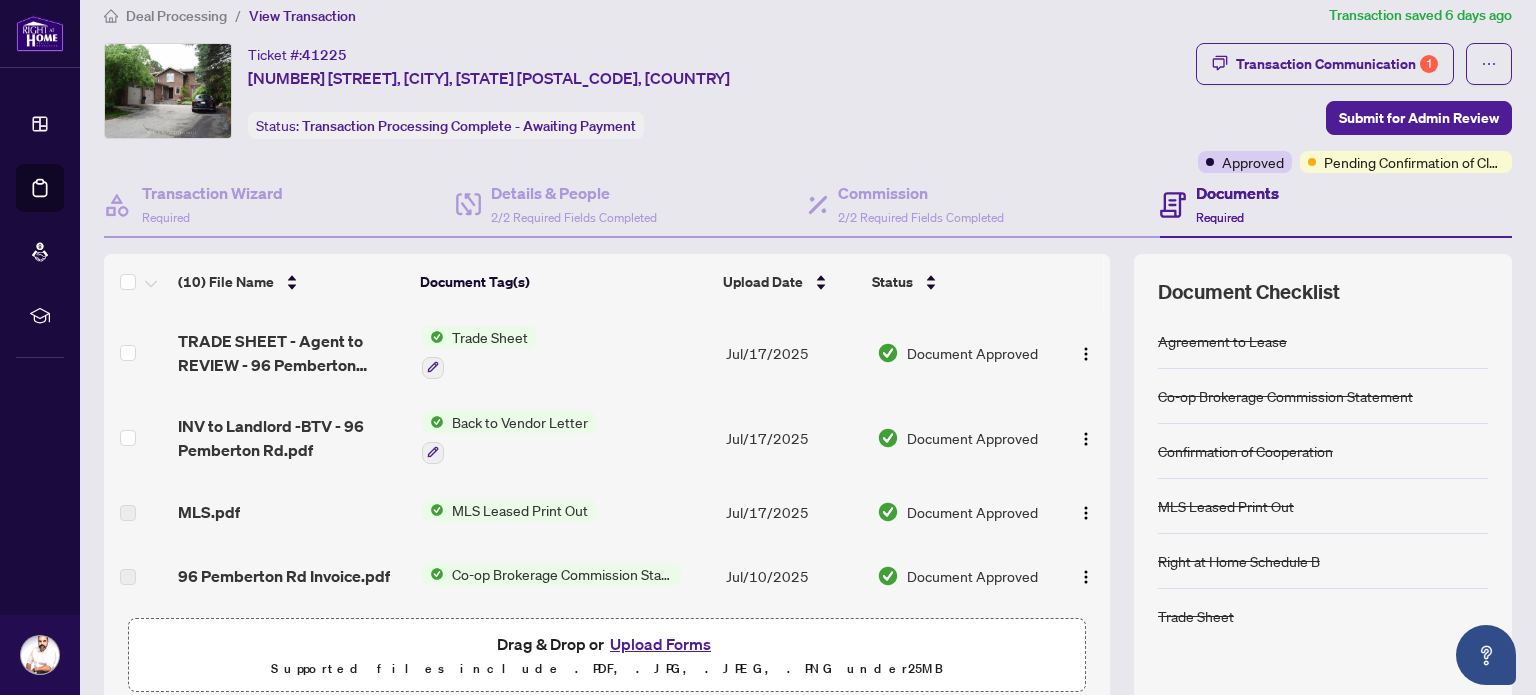 scroll, scrollTop: 0, scrollLeft: 0, axis: both 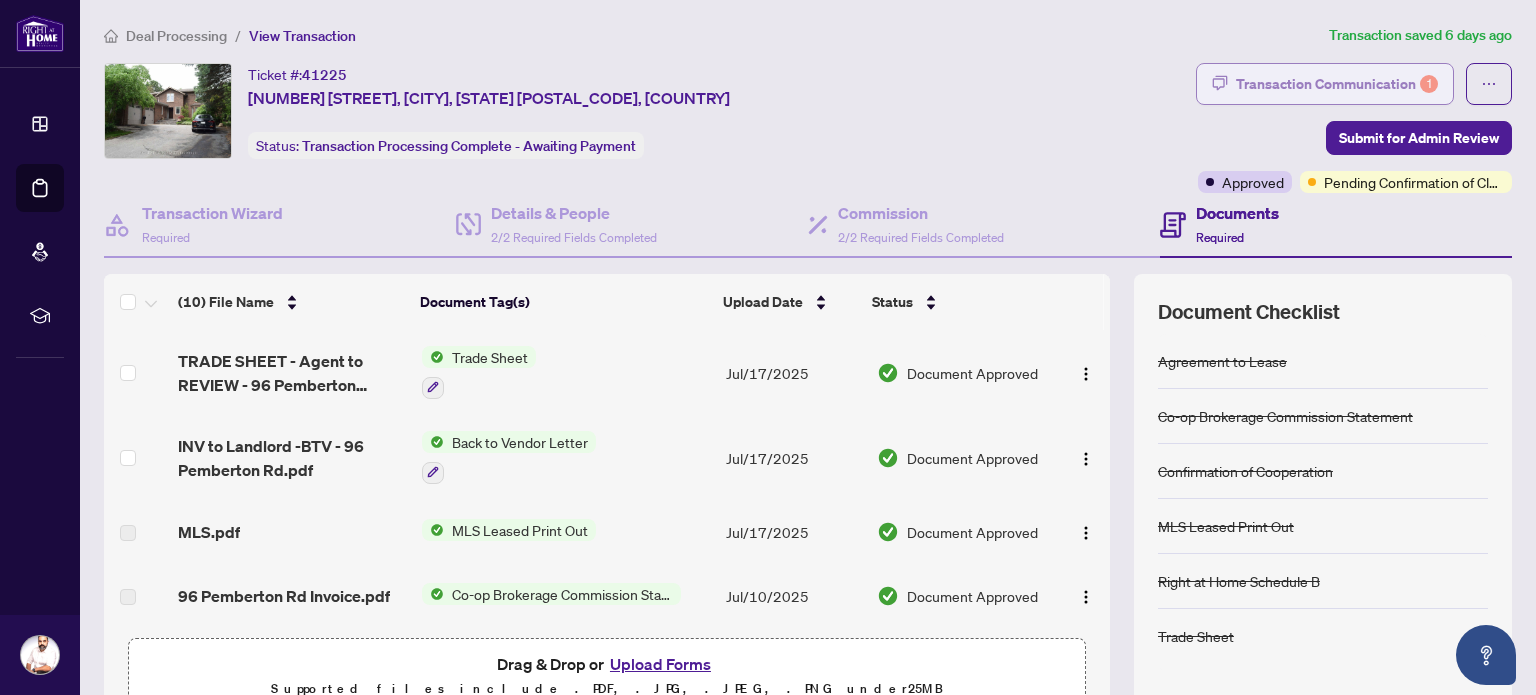 click on "1" at bounding box center [1429, 84] 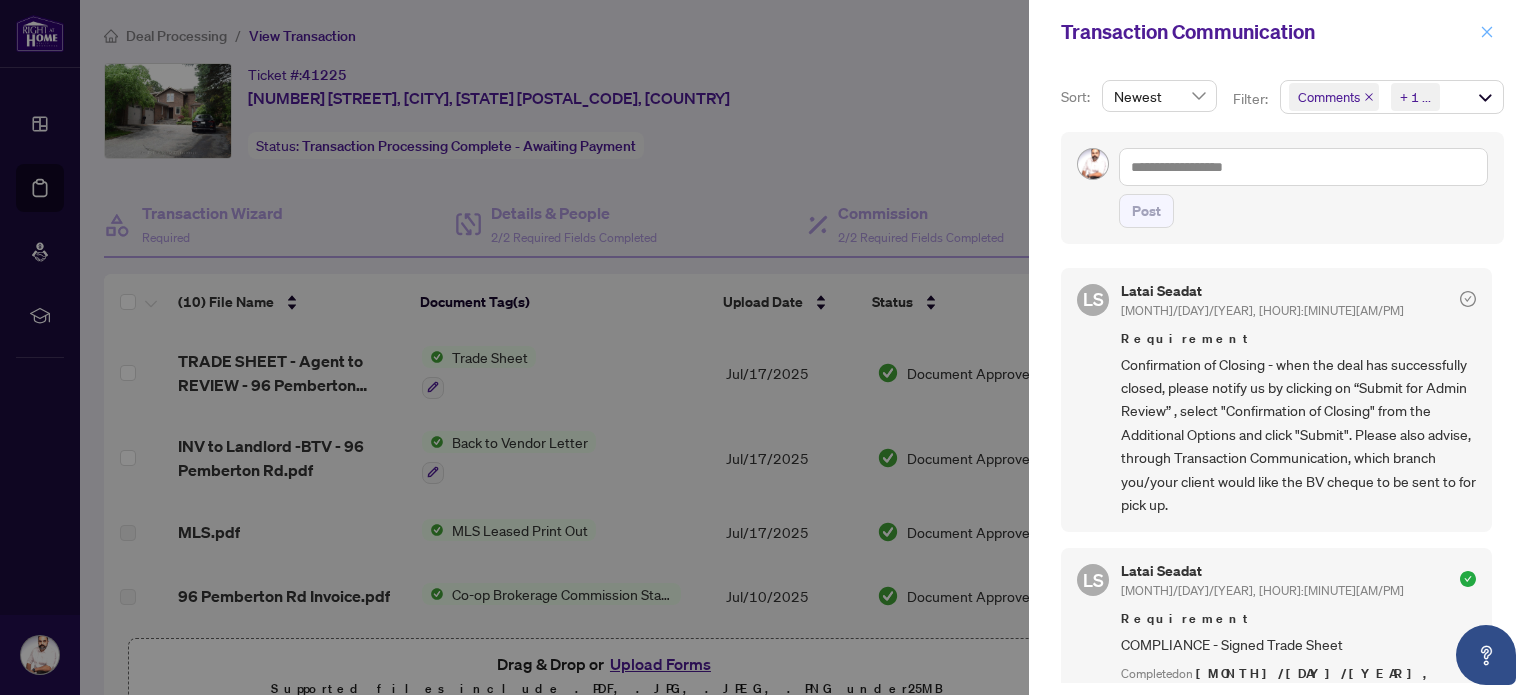 click 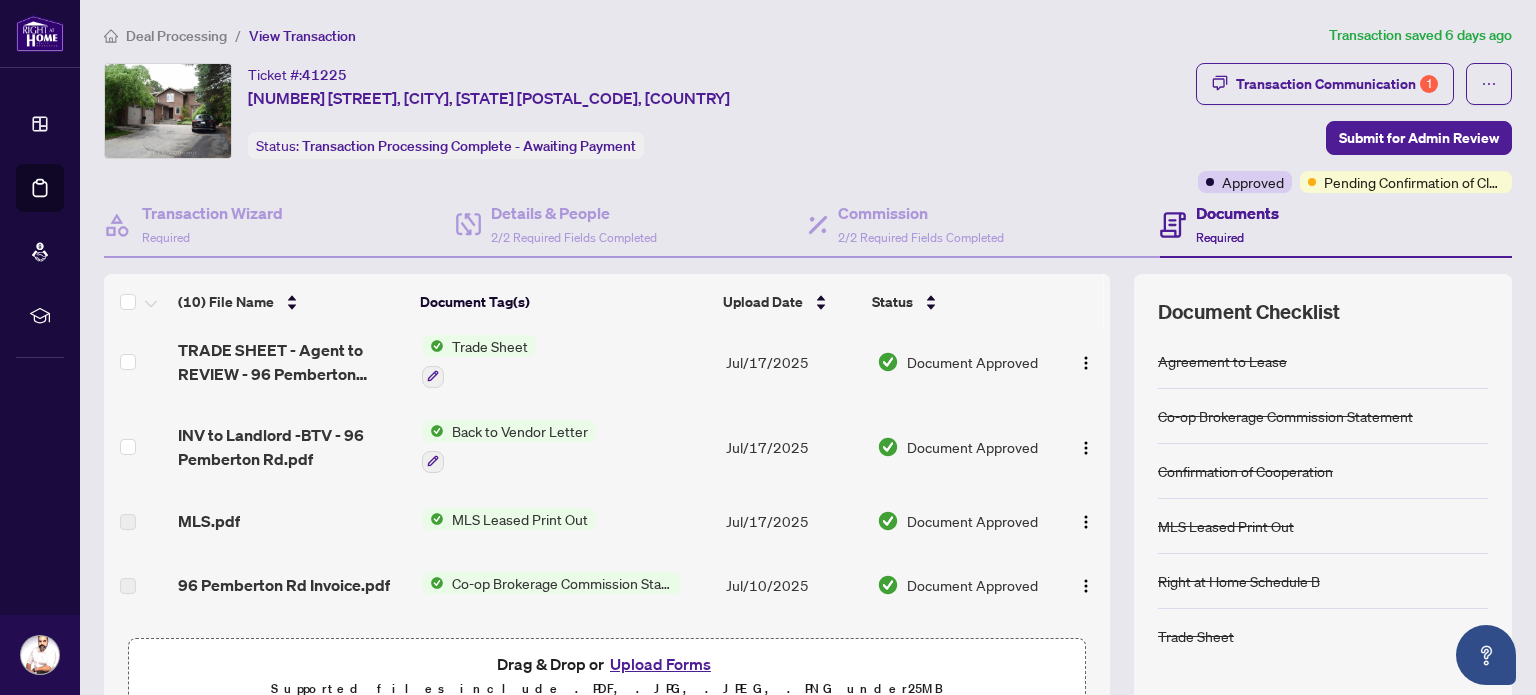 scroll, scrollTop: 0, scrollLeft: 0, axis: both 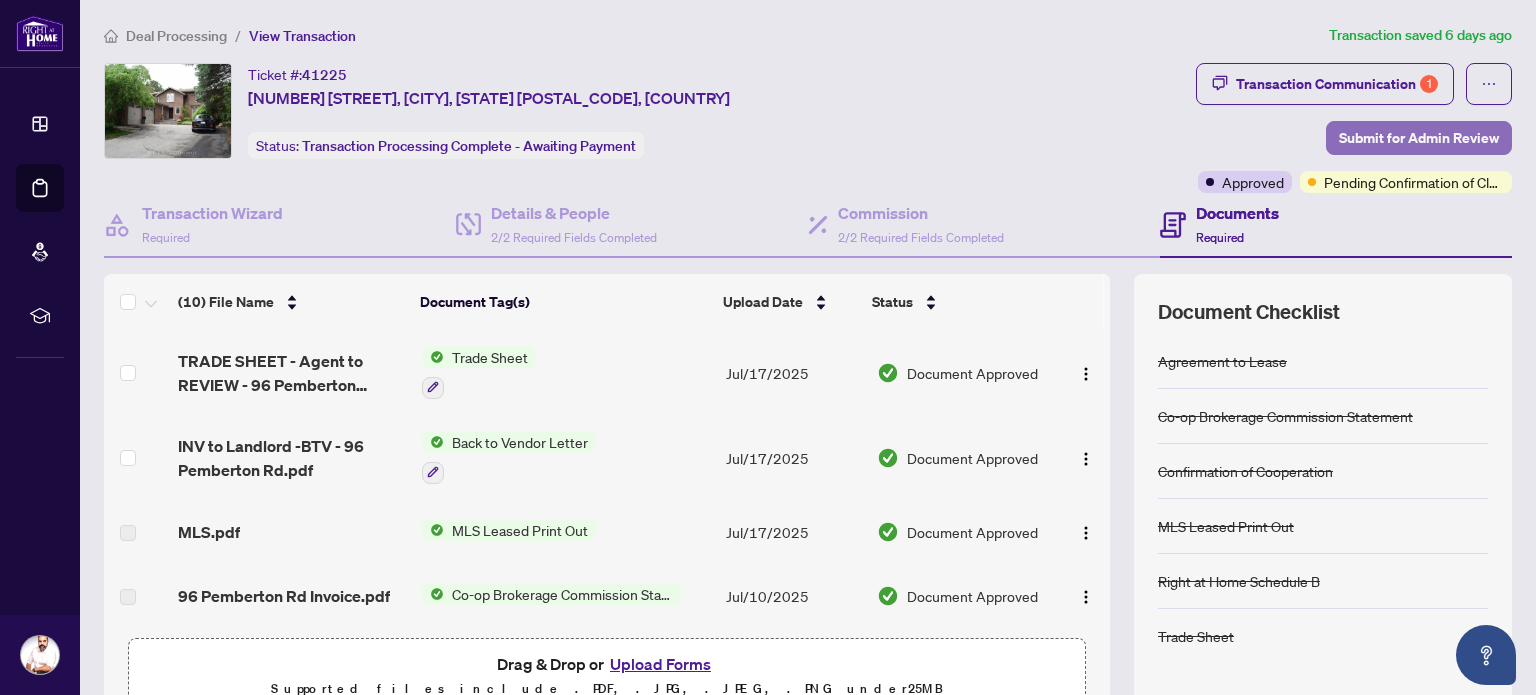 click on "Submit for Admin Review" at bounding box center (1419, 138) 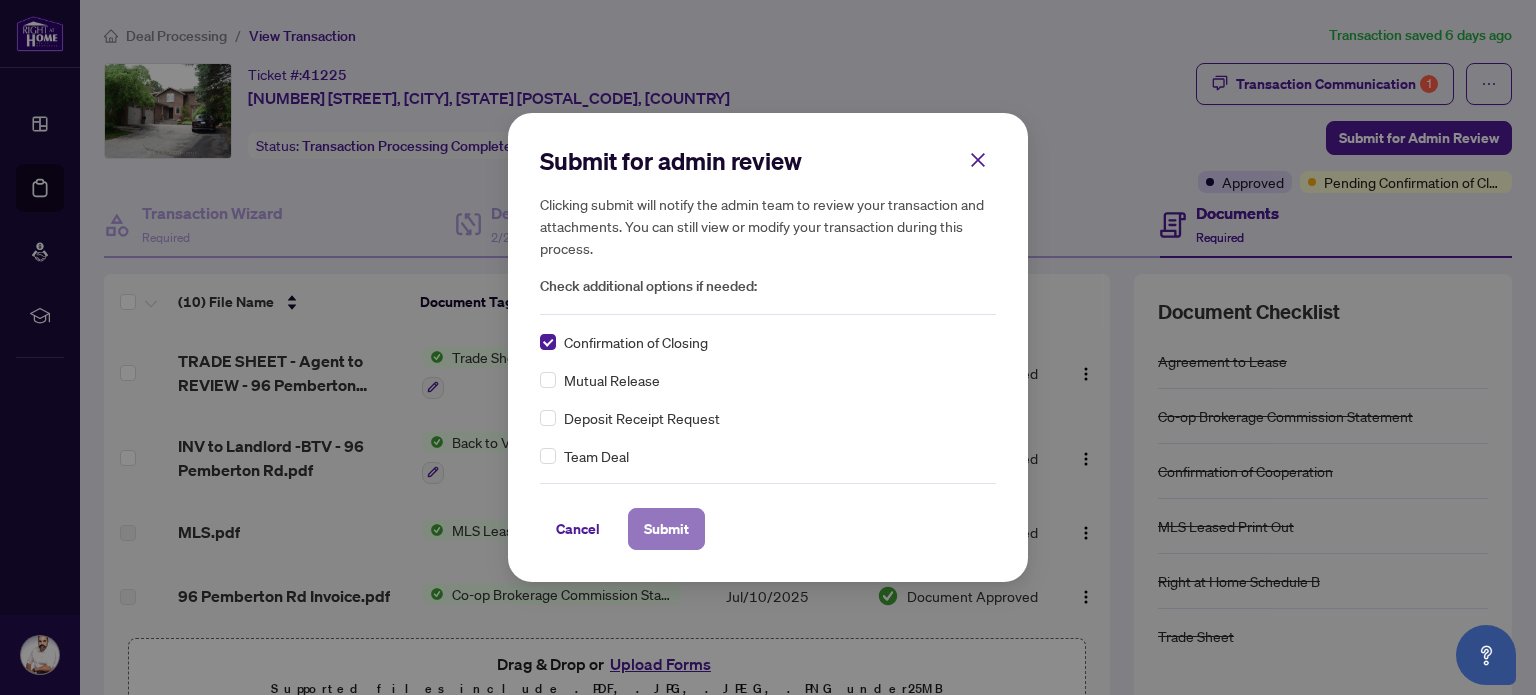 click on "Submit" at bounding box center (666, 529) 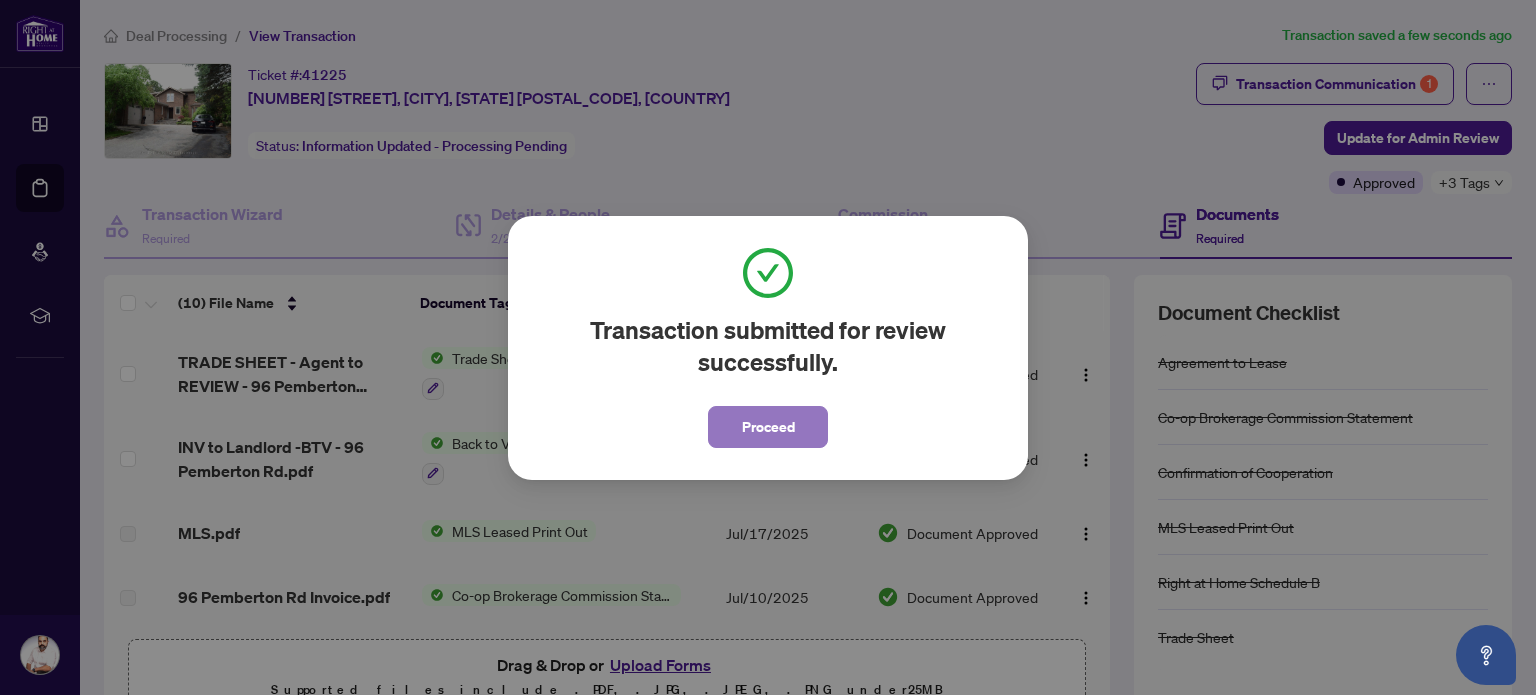click on "Proceed" at bounding box center (768, 427) 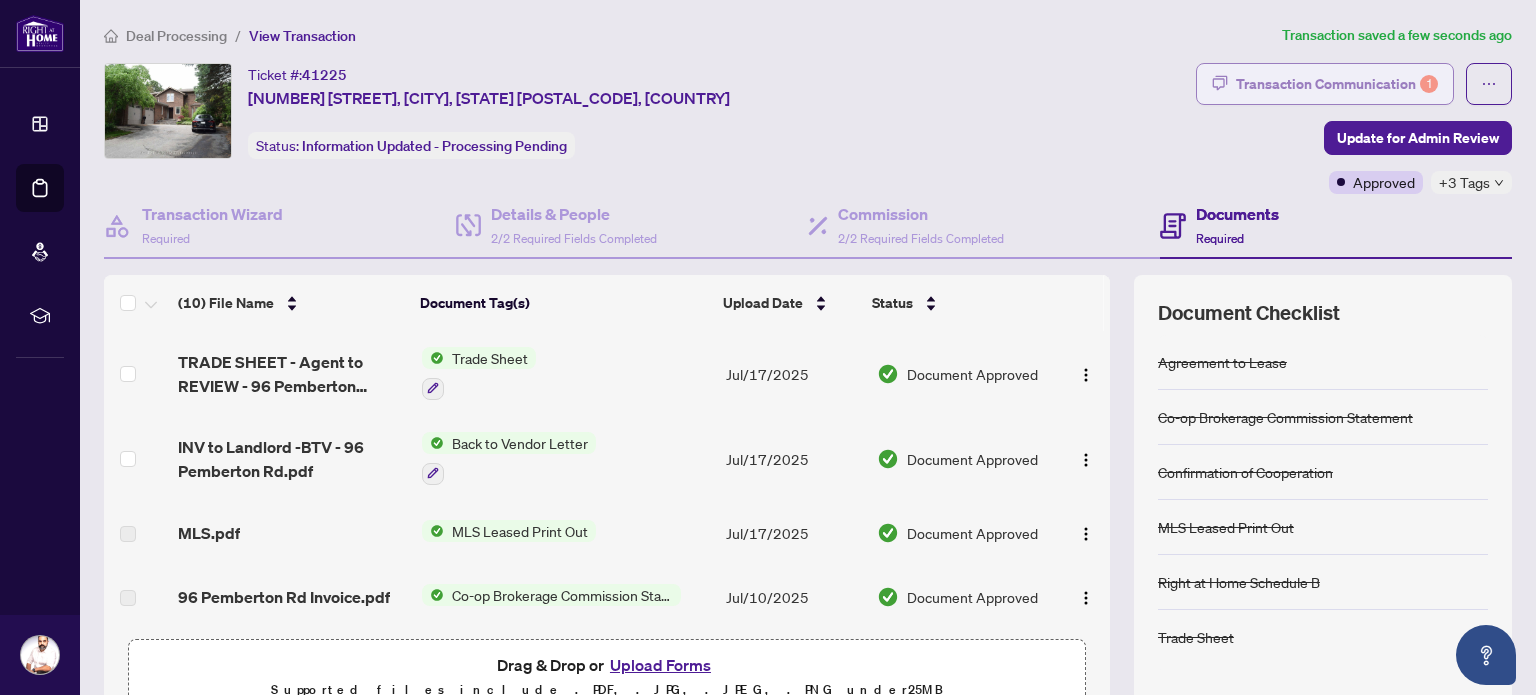 click on "Transaction Communication 1" at bounding box center [1337, 84] 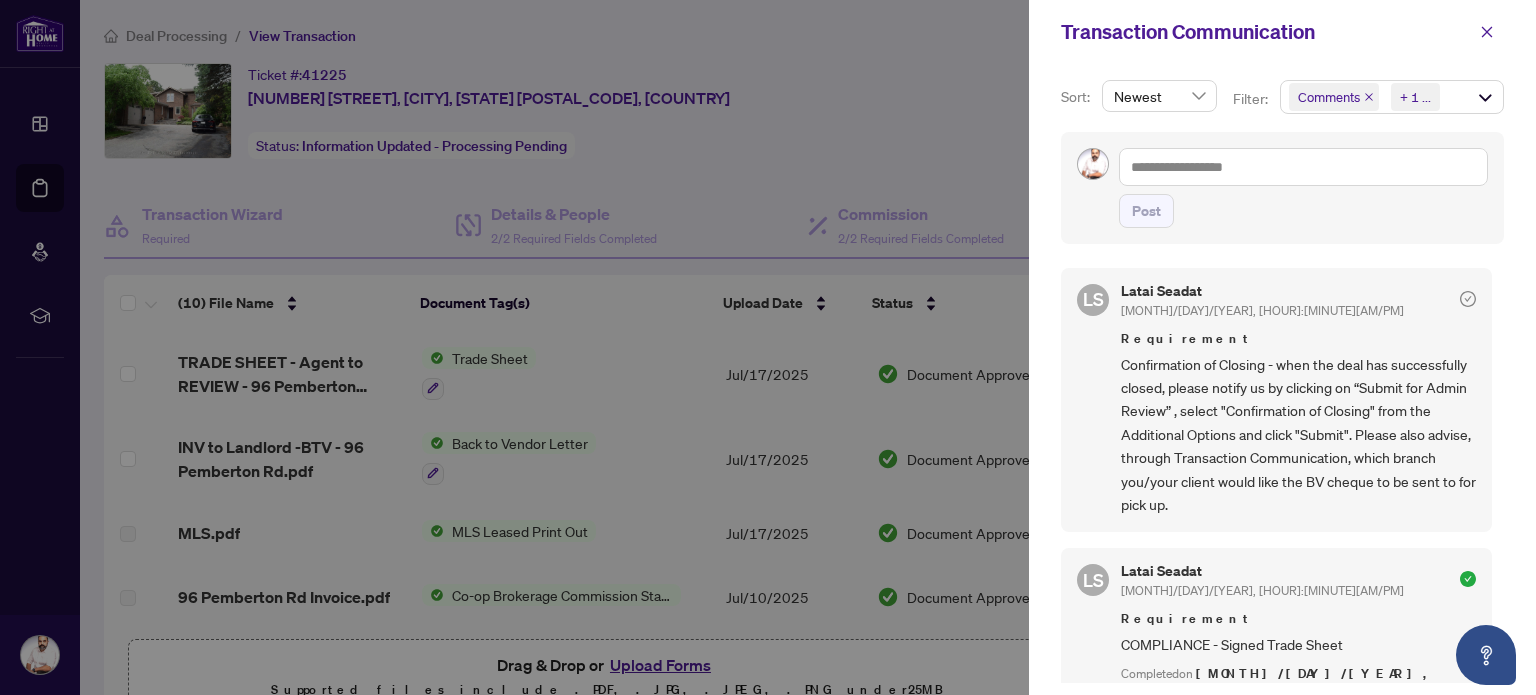 click at bounding box center [768, 347] 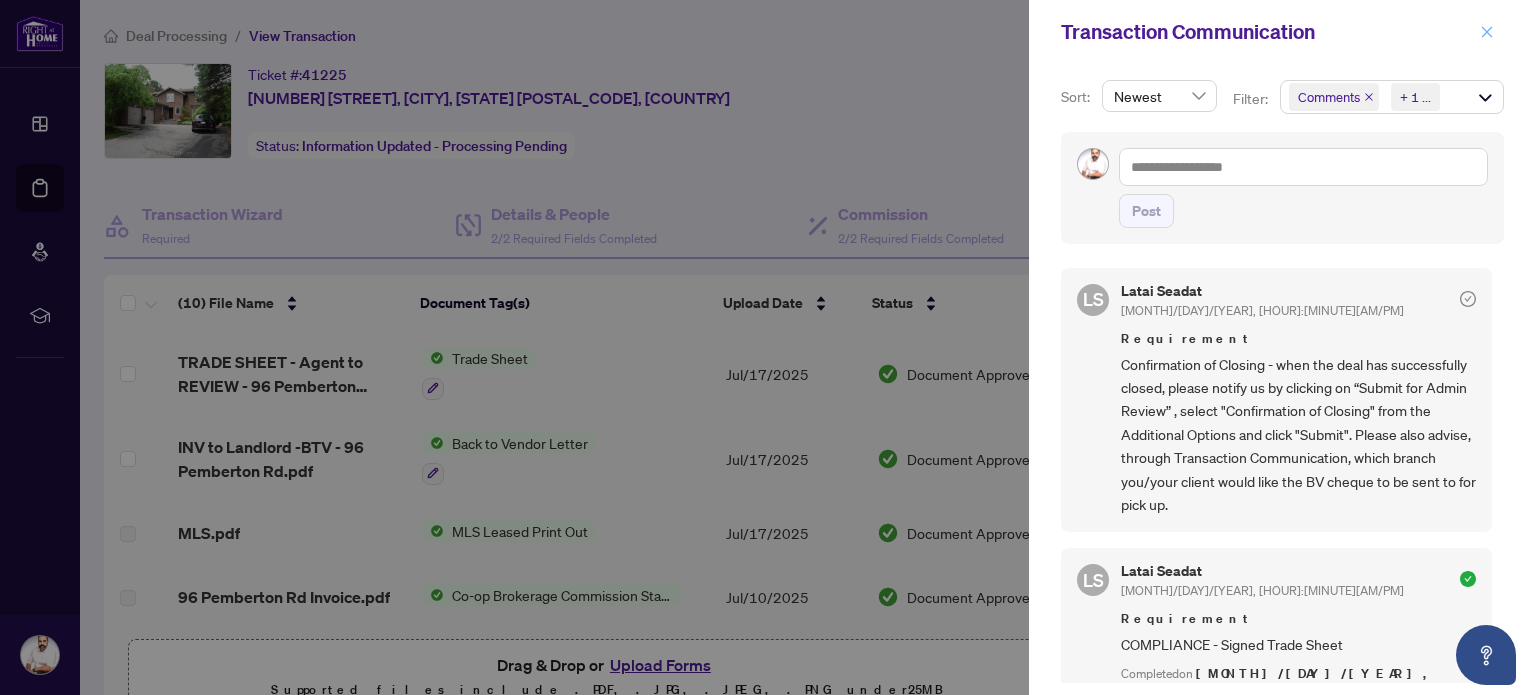 click at bounding box center [1487, 32] 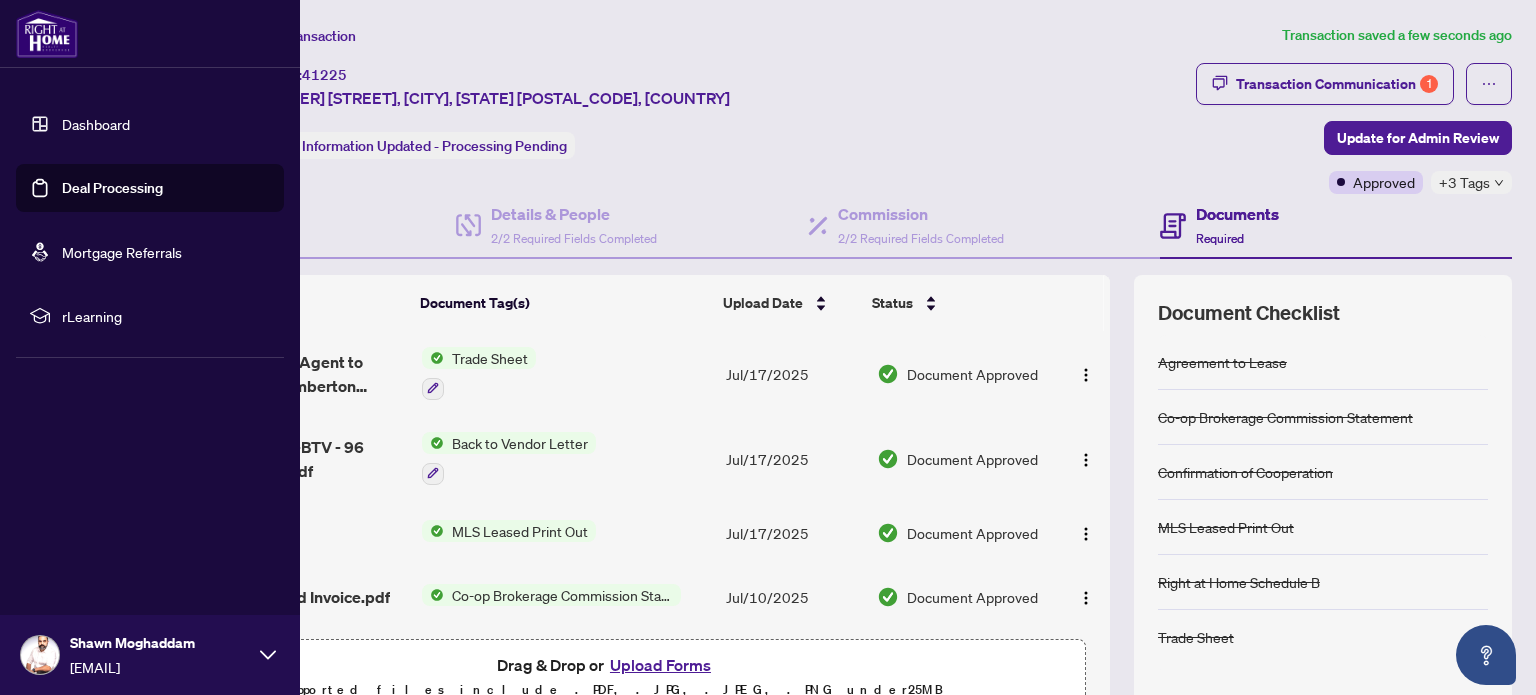 click on "Deal Processing" at bounding box center [112, 188] 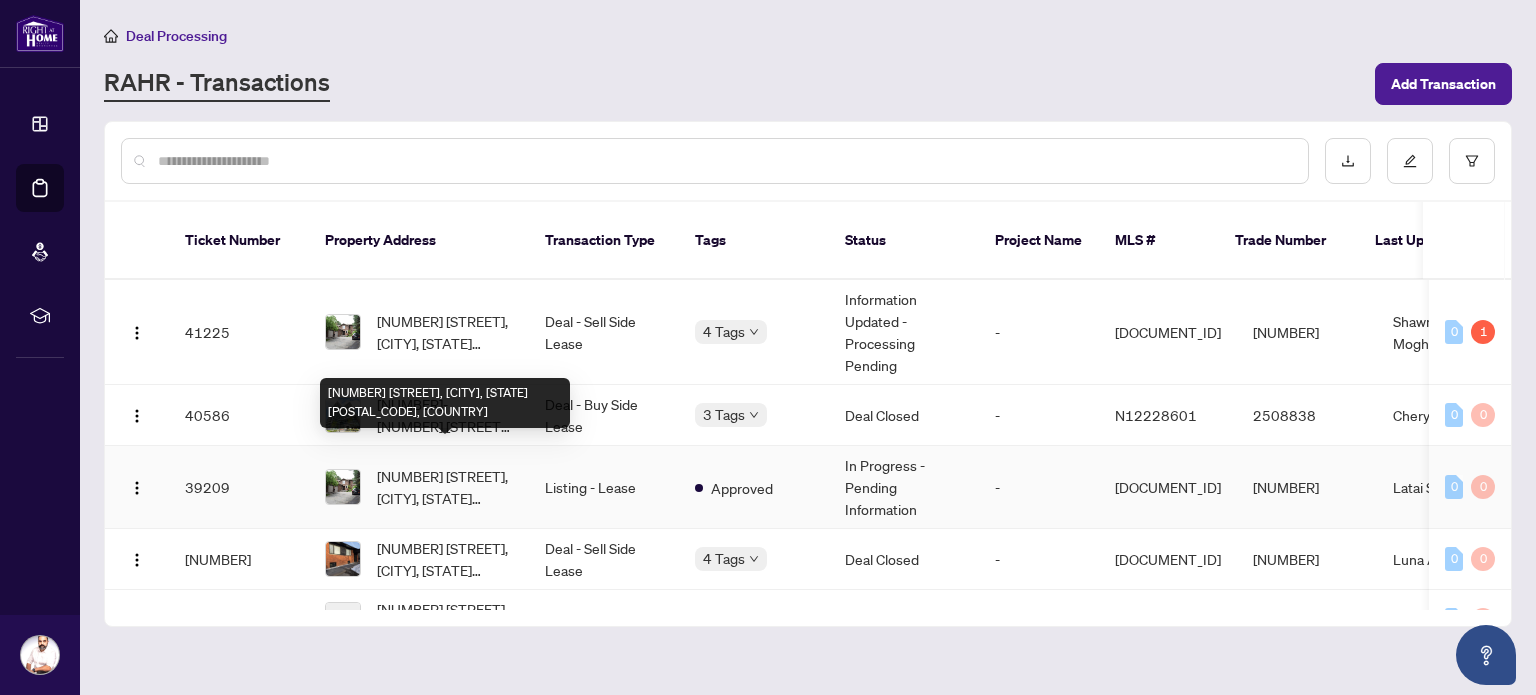 click on "[NUMBER] [STREET], [CITY], [STATE] [POSTAL_CODE], [COUNTRY]" at bounding box center (445, 403) 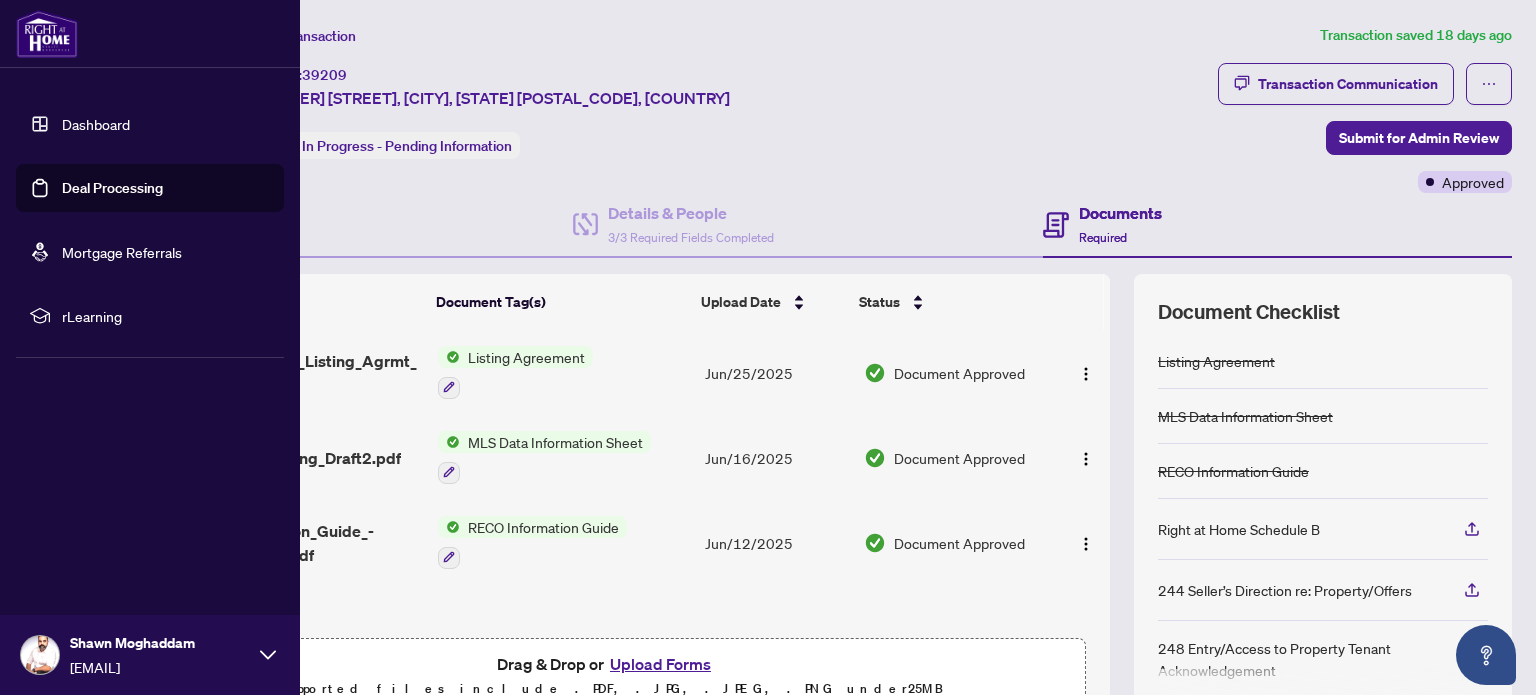 click on "Deal Processing" at bounding box center (112, 188) 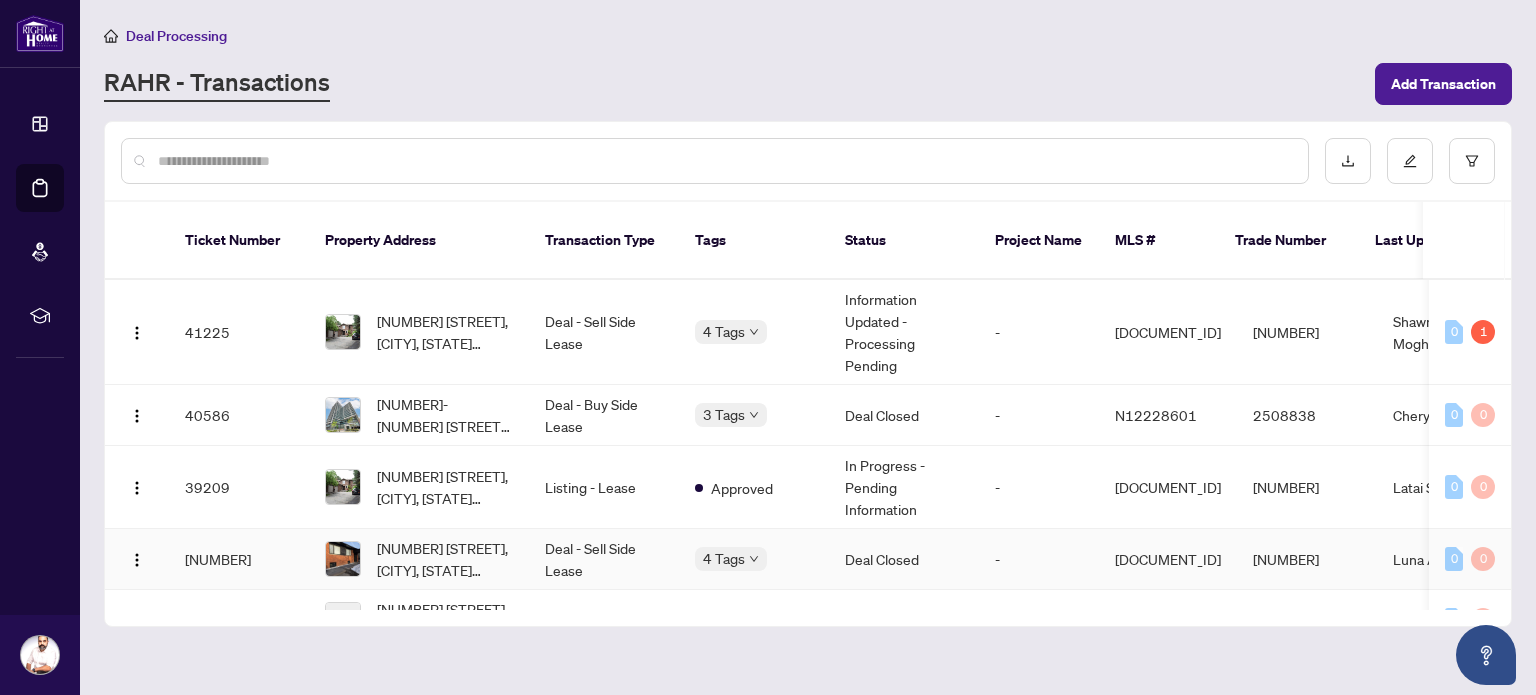 click on "Deal - Sell Side Lease" at bounding box center [604, 559] 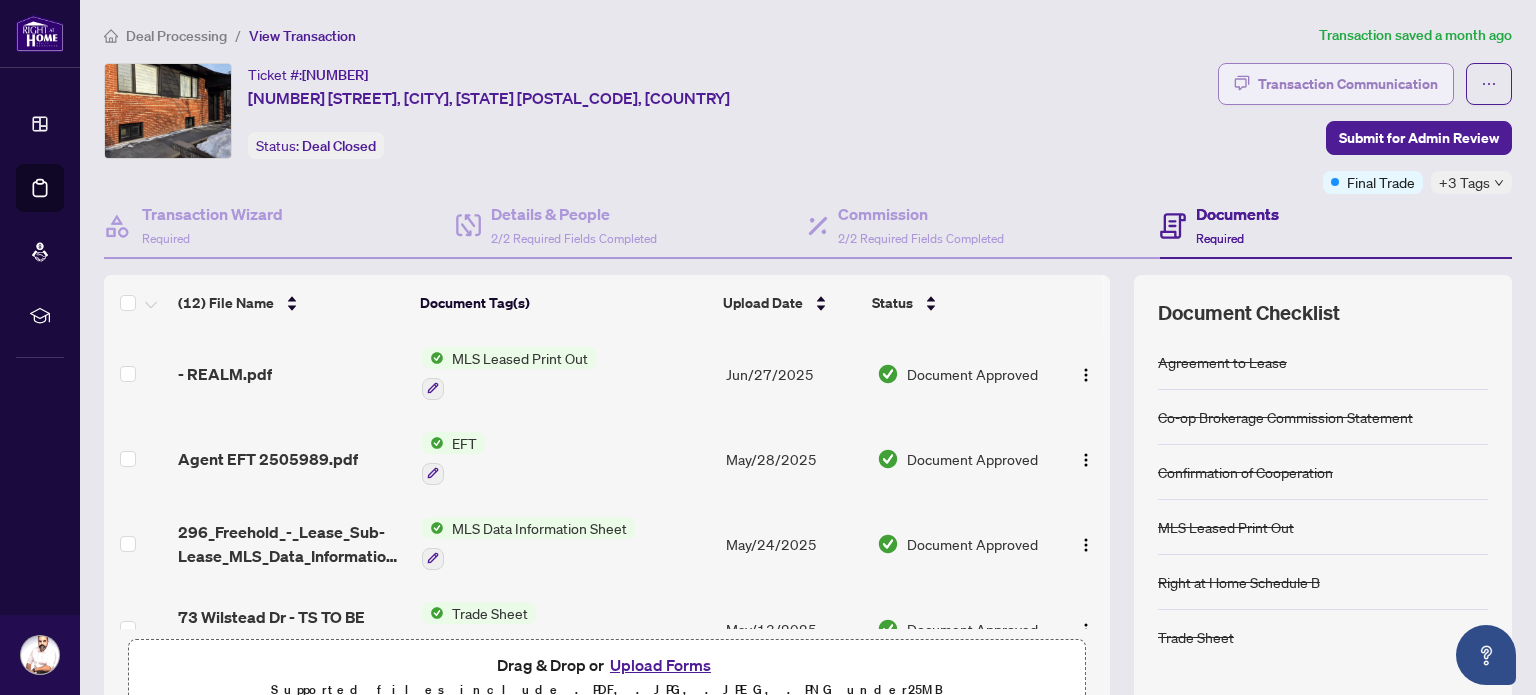 click on "Transaction Communication" at bounding box center (1348, 84) 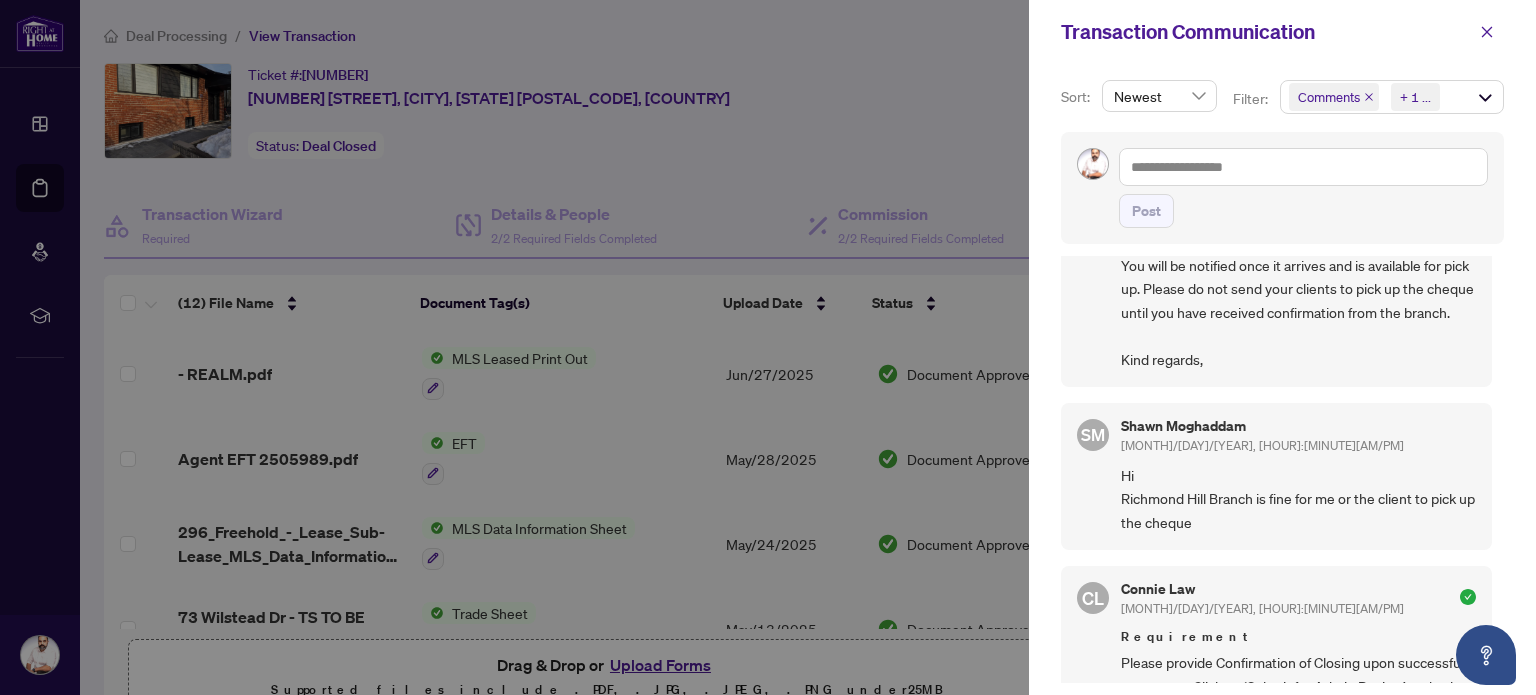 scroll, scrollTop: 400, scrollLeft: 0, axis: vertical 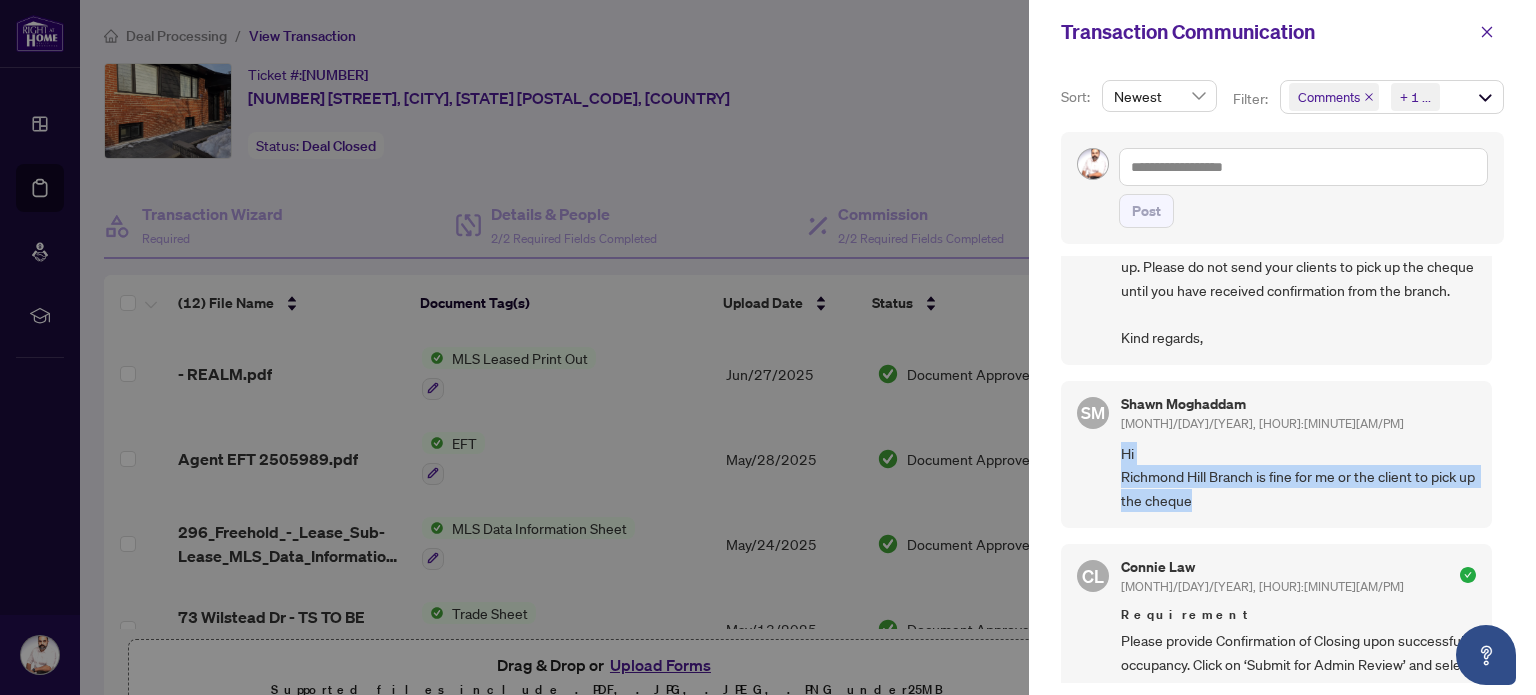 drag, startPoint x: 1230, startPoint y: 526, endPoint x: 1120, endPoint y: 479, distance: 119.62023 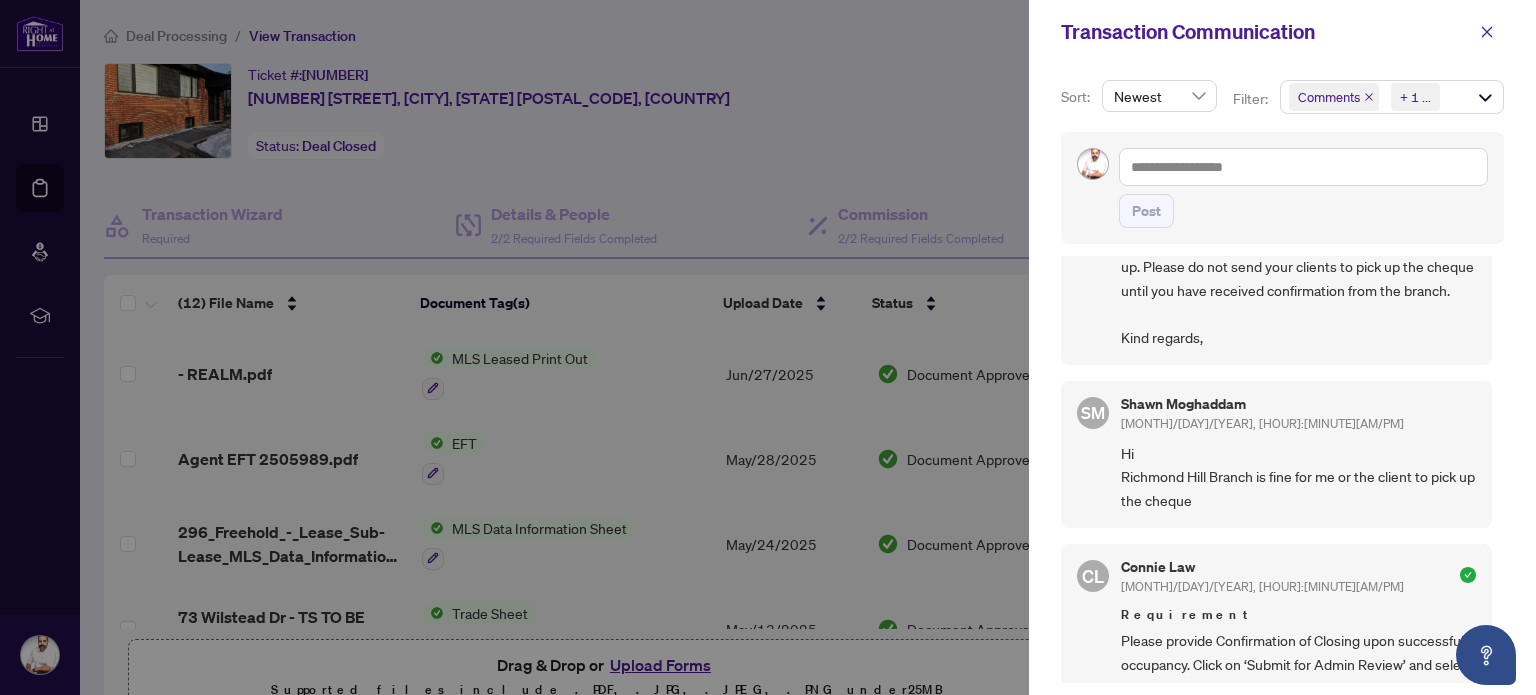 click at bounding box center (768, 347) 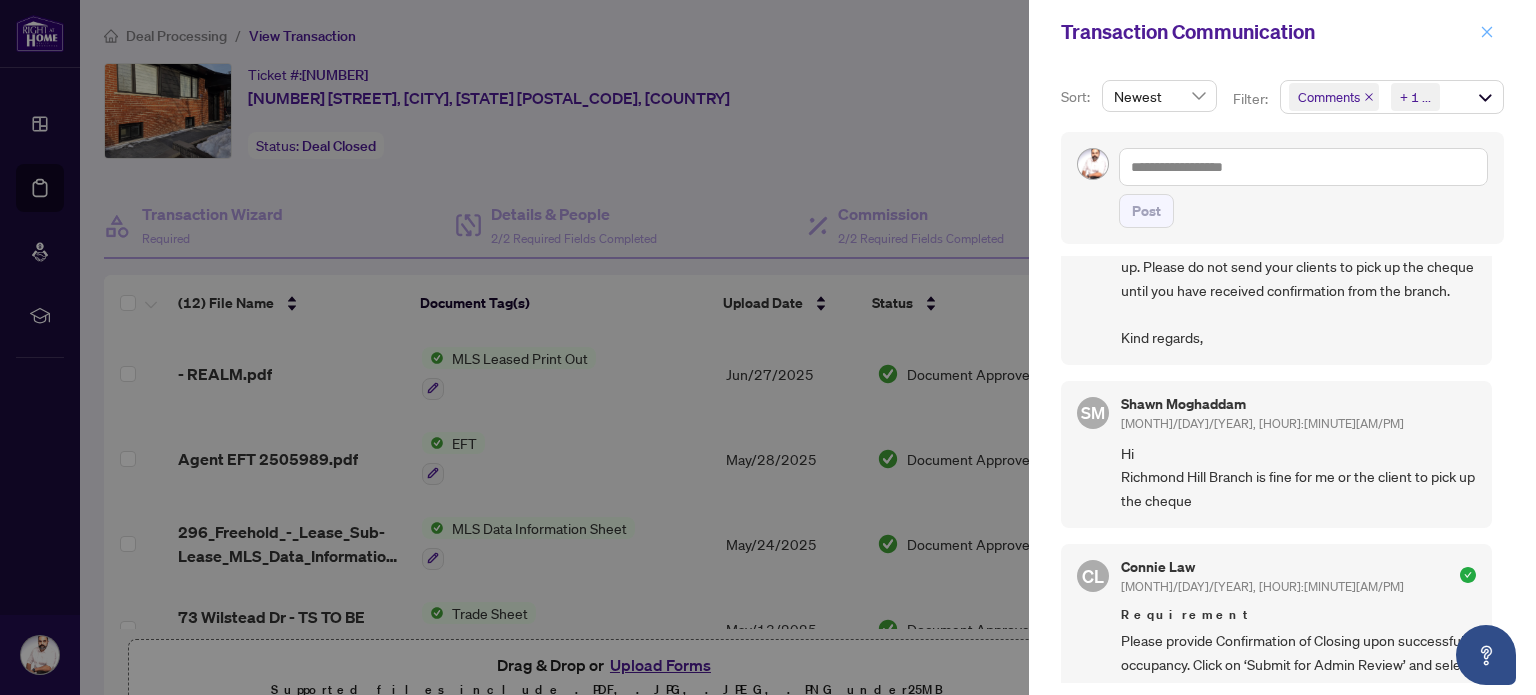 click 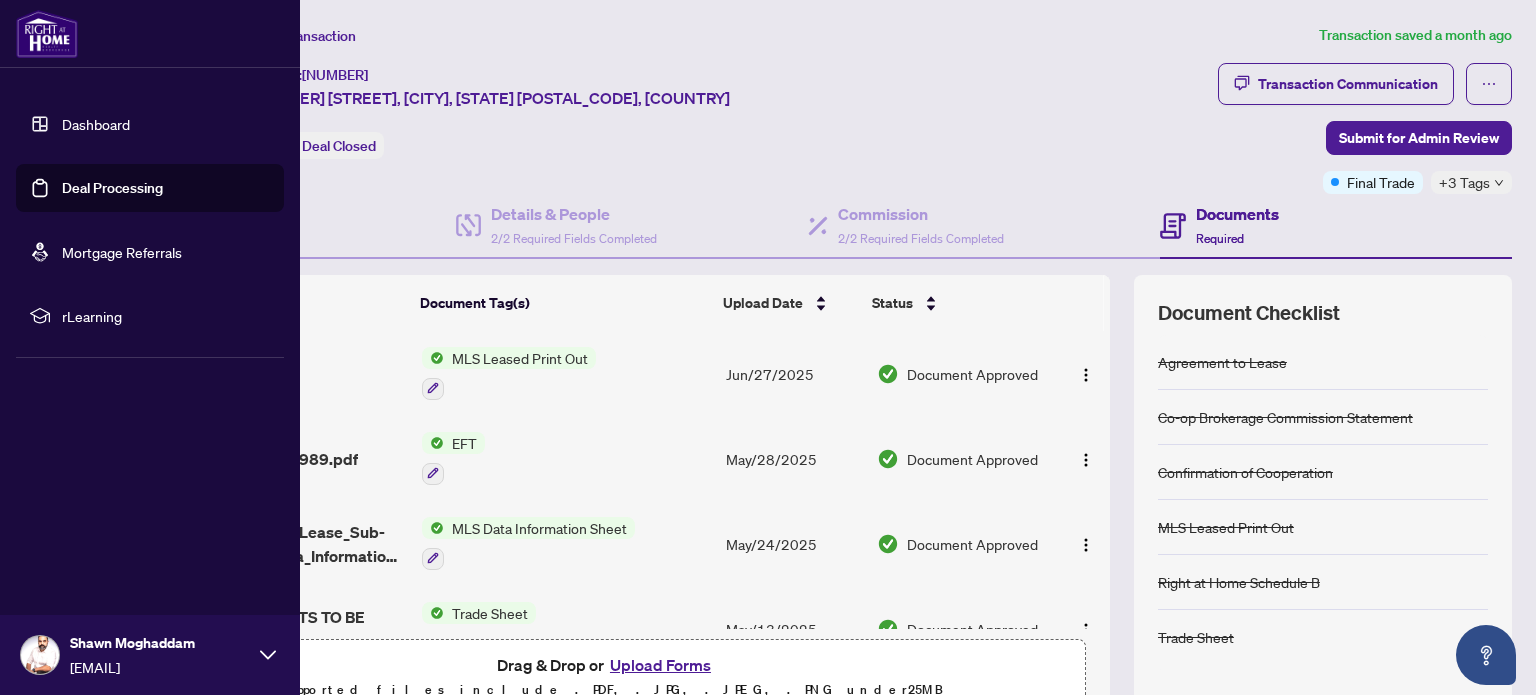 click on "Dashboard" at bounding box center (96, 124) 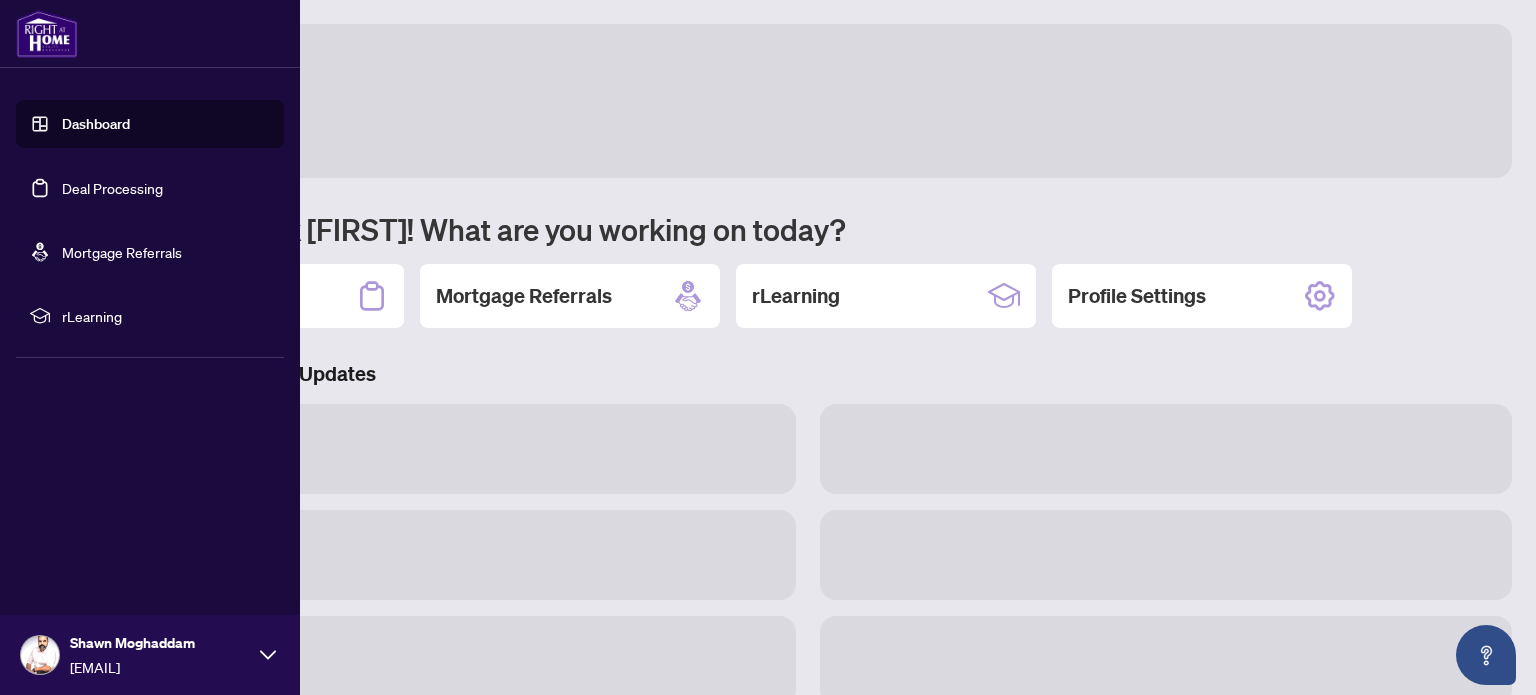 click on "Deal Processing" at bounding box center [112, 188] 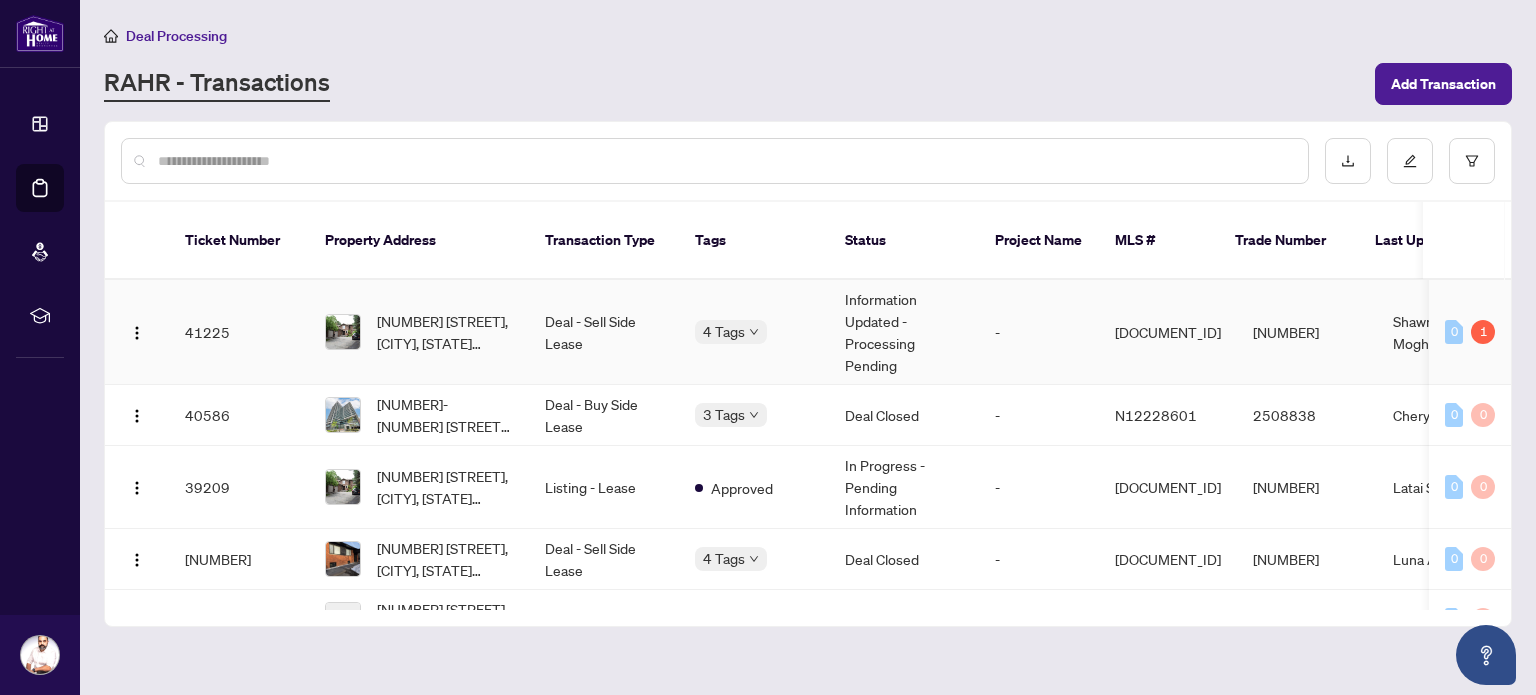 click on "[DOCUMENT_ID]" at bounding box center (1168, 332) 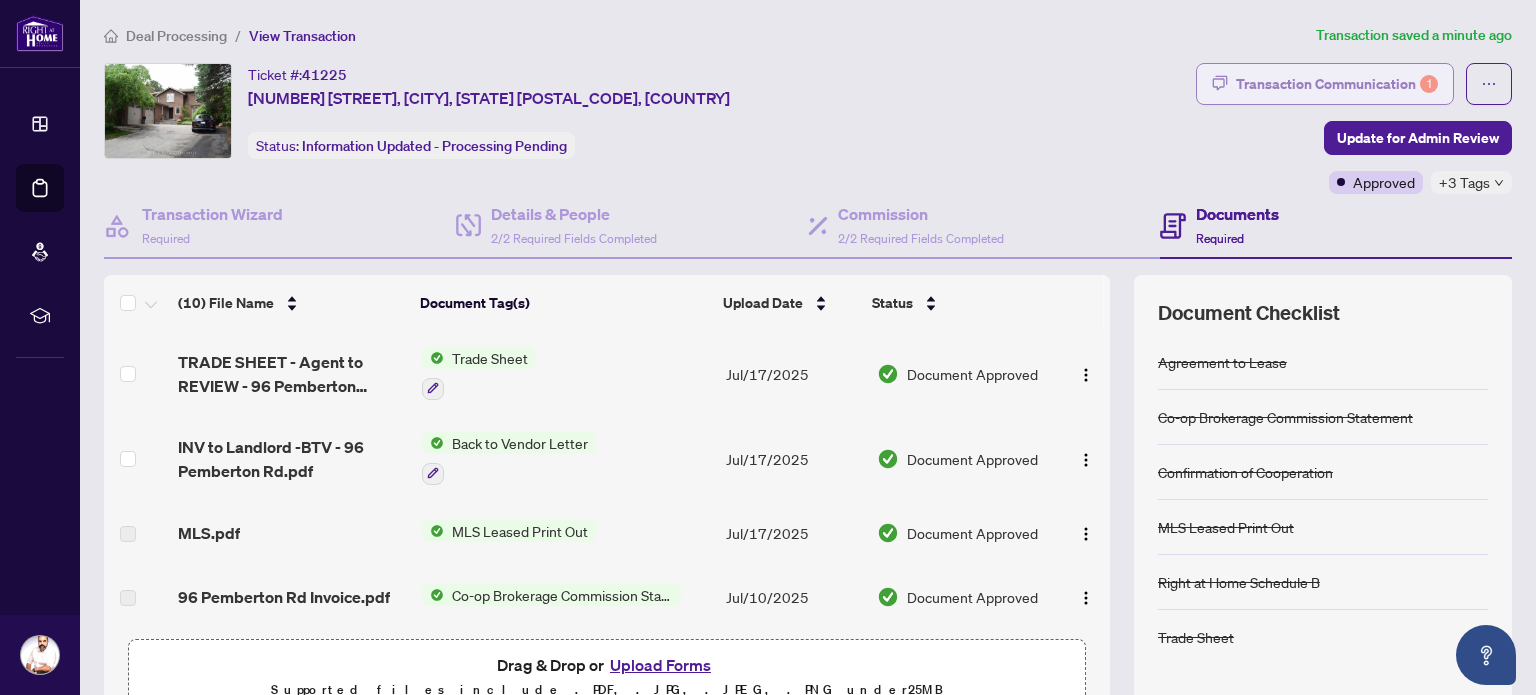 click on "Transaction Communication 1" at bounding box center [1337, 84] 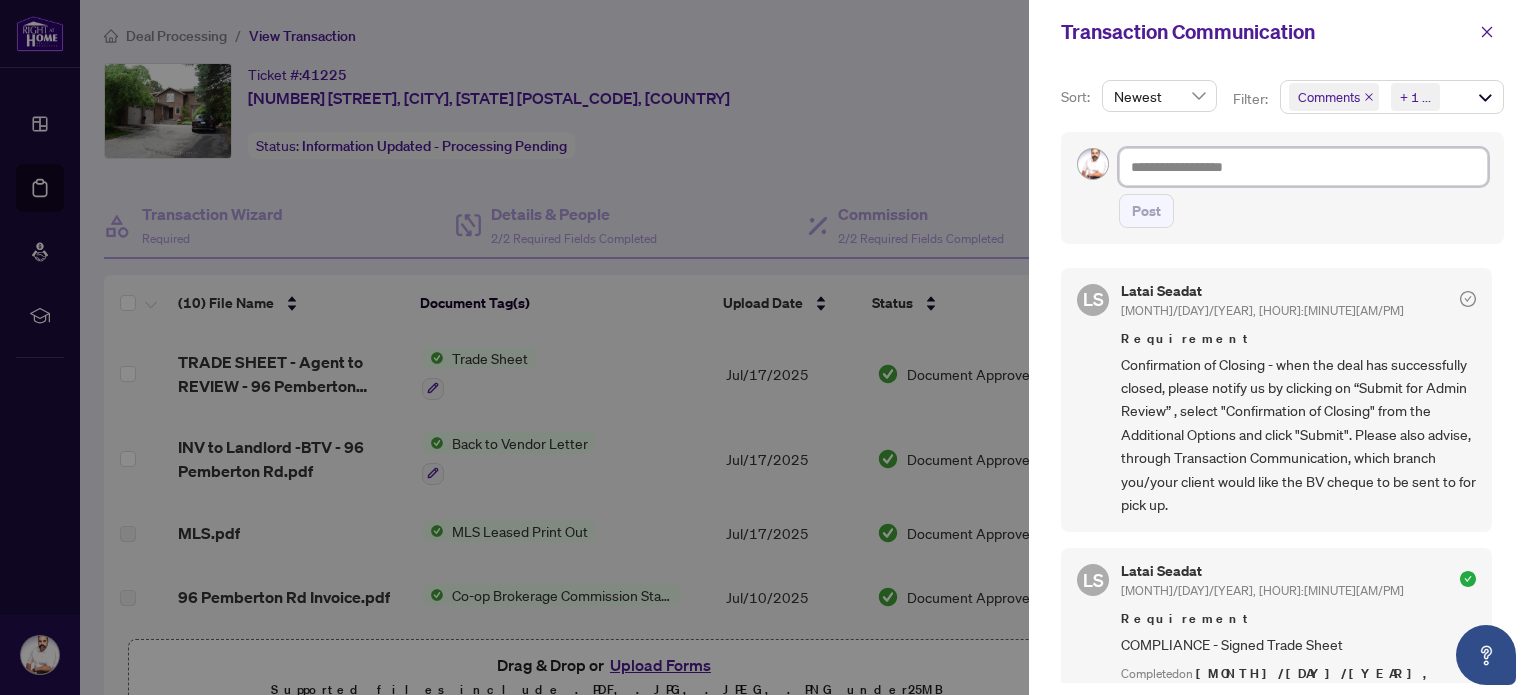 click at bounding box center (1303, 167) 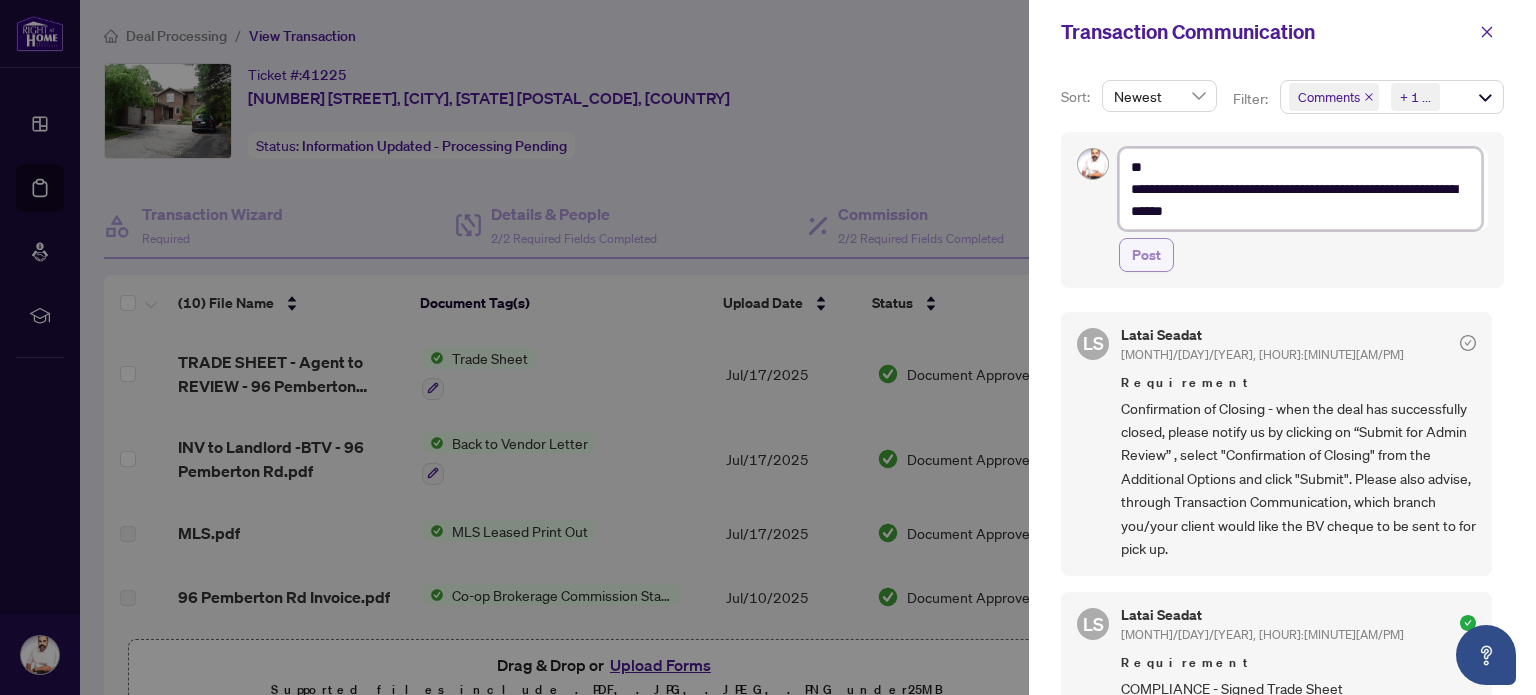 type on "**********" 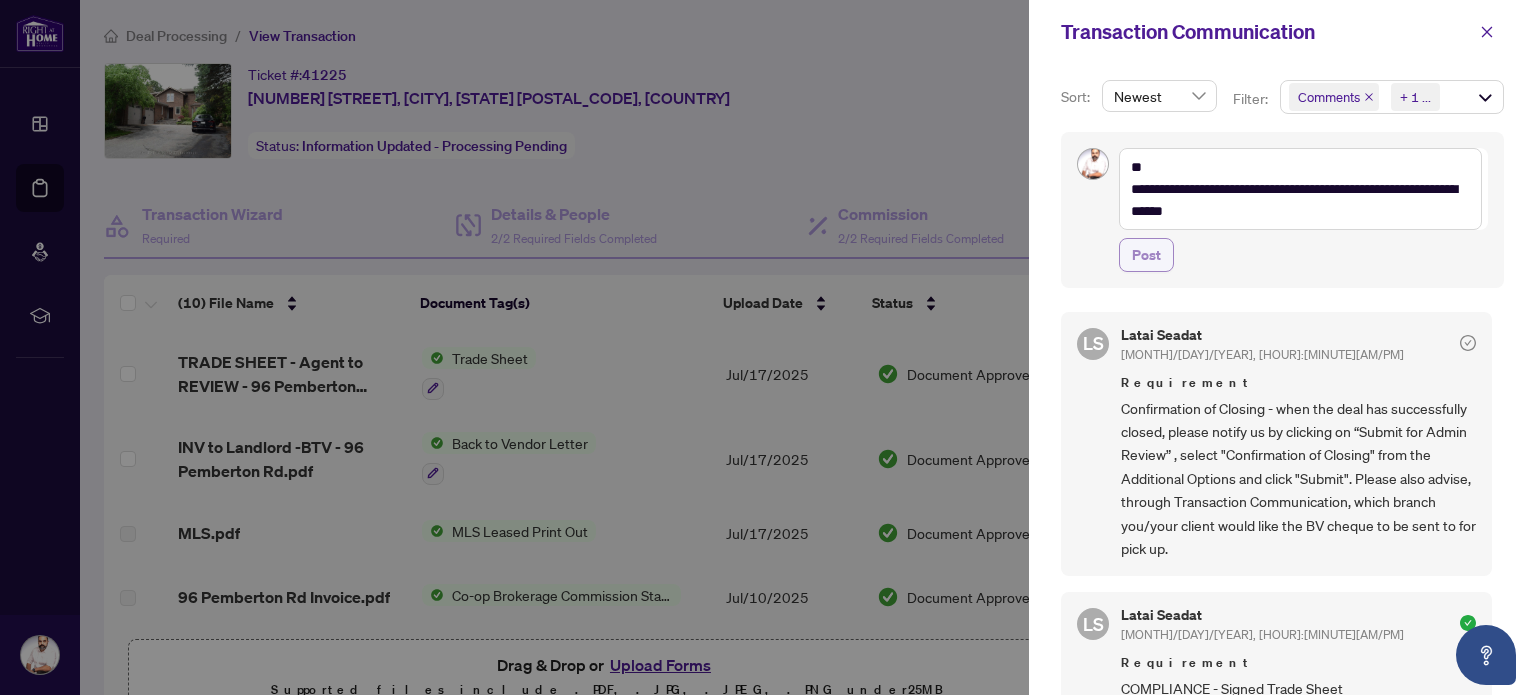 click on "Post" at bounding box center [1146, 255] 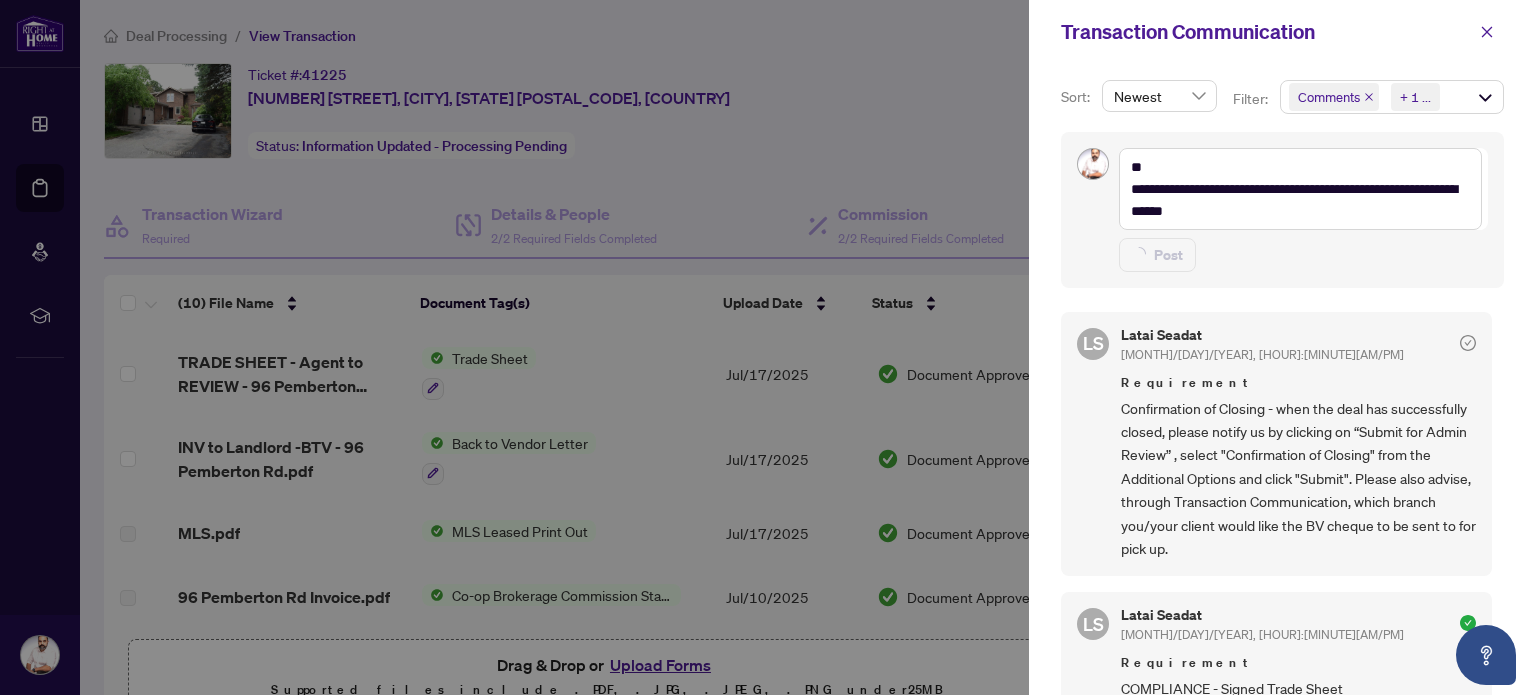 type on "**********" 